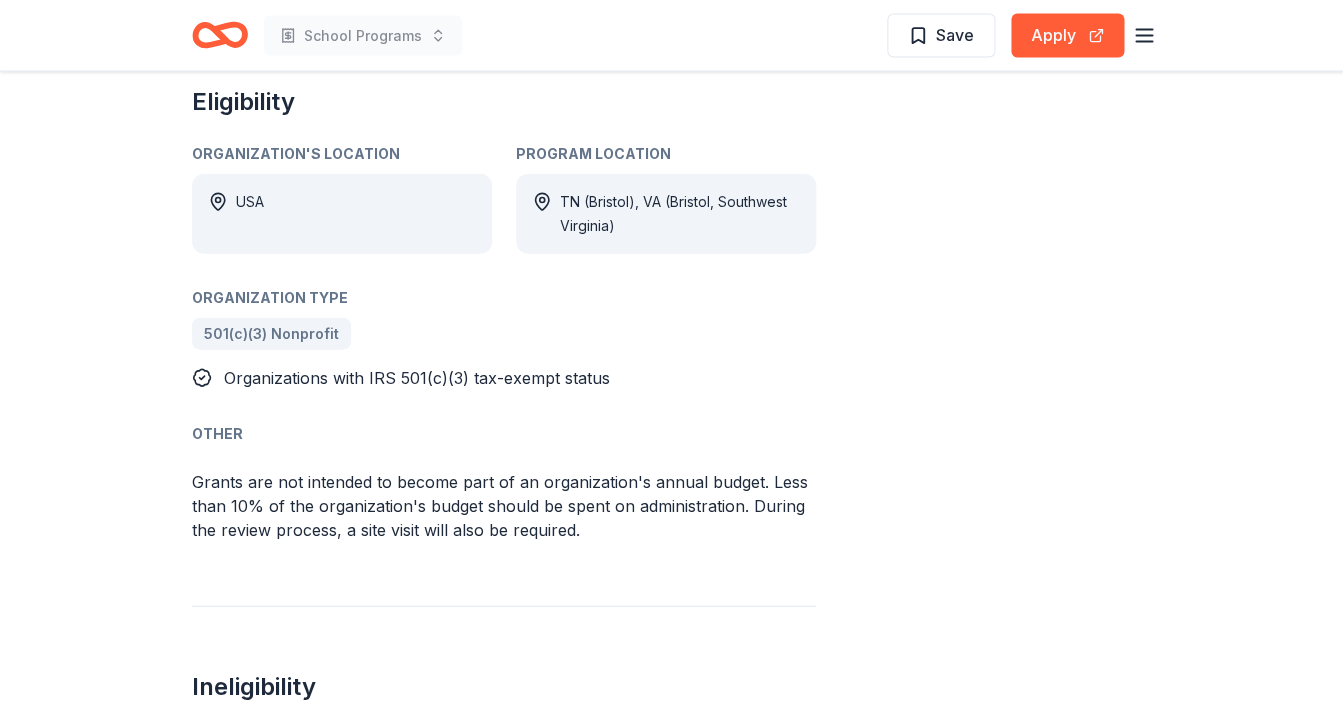 scroll, scrollTop: 1253, scrollLeft: 0, axis: vertical 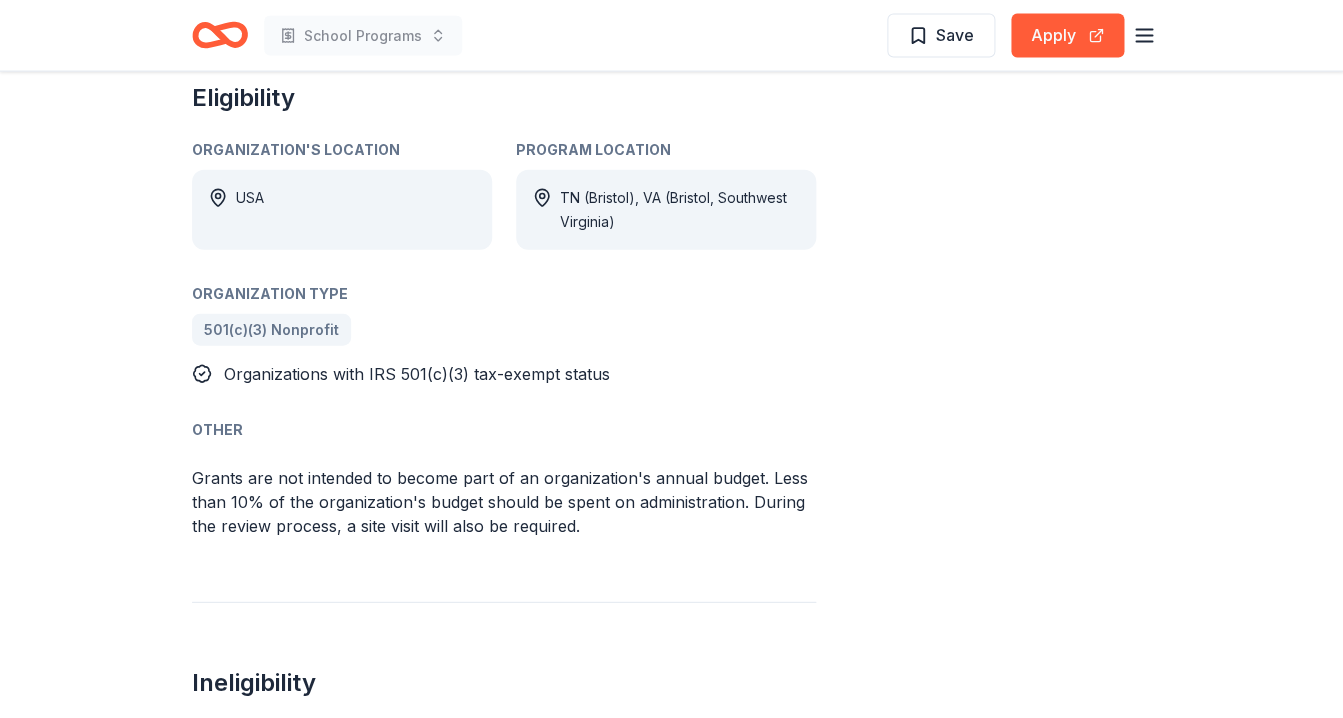 click on "United Company Foundation Grant From   United Company Foundation The United Company Foundation's mission is to assist those in need by providing support in areas such as food, shelter, clothing, education, youth programs, the arts, health, wellness, and enhancing the quality of life. It aims to contribute to the community primarily through financial grants to 501(c)(3) charitable organizations and philanthropic ministries. Type of Support Education Projects & programming Overview Child welfare Elementary and secondary education Food security Supportive housing Health Arts and culture Science Early childhood education The UnitedCo Foundation is dedicated to enhancing the quality of life in its community by supporting initiatives across various sectors.
Food / Shelter / Clothing : Supporting programs that provide essential resources to individuals and families in need.
Education : Funding educational institutions and initiatives that promote learning and workforce development.
The Arts
USA Other" at bounding box center (672, -179) 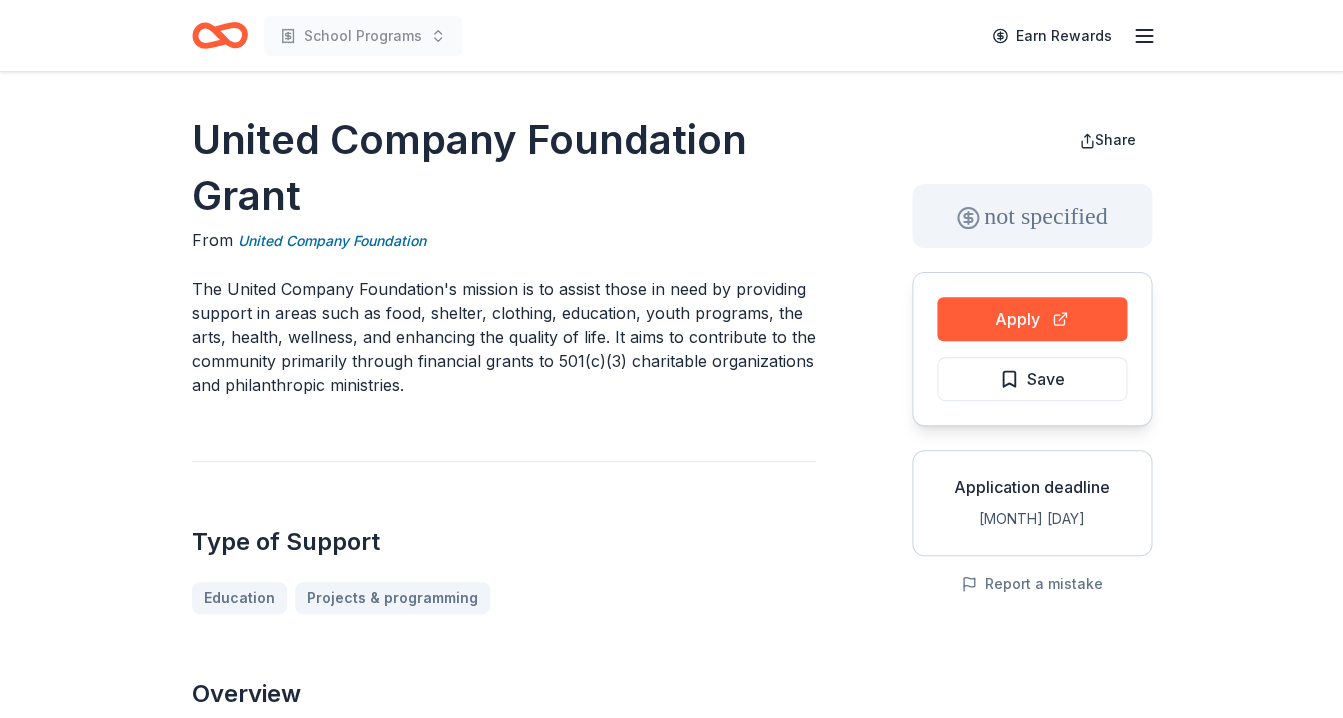 scroll, scrollTop: 0, scrollLeft: 0, axis: both 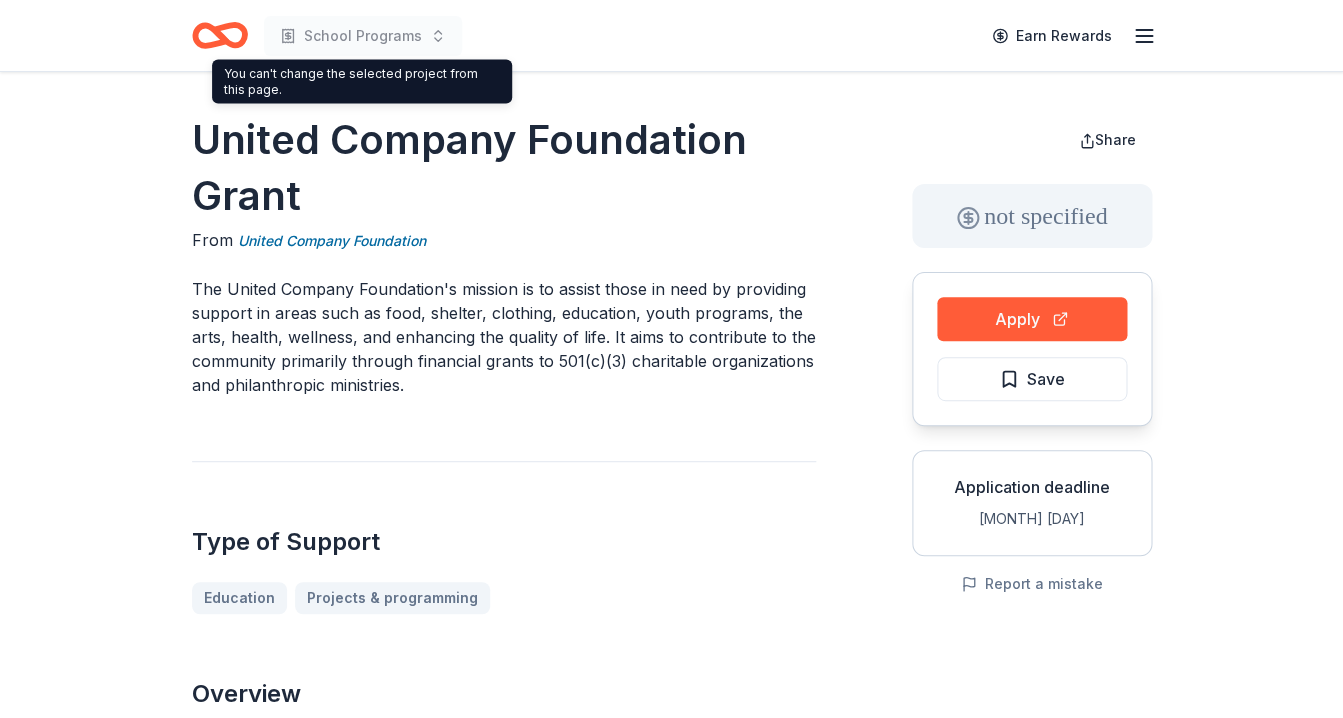 click on "School Programs" at bounding box center [363, 36] 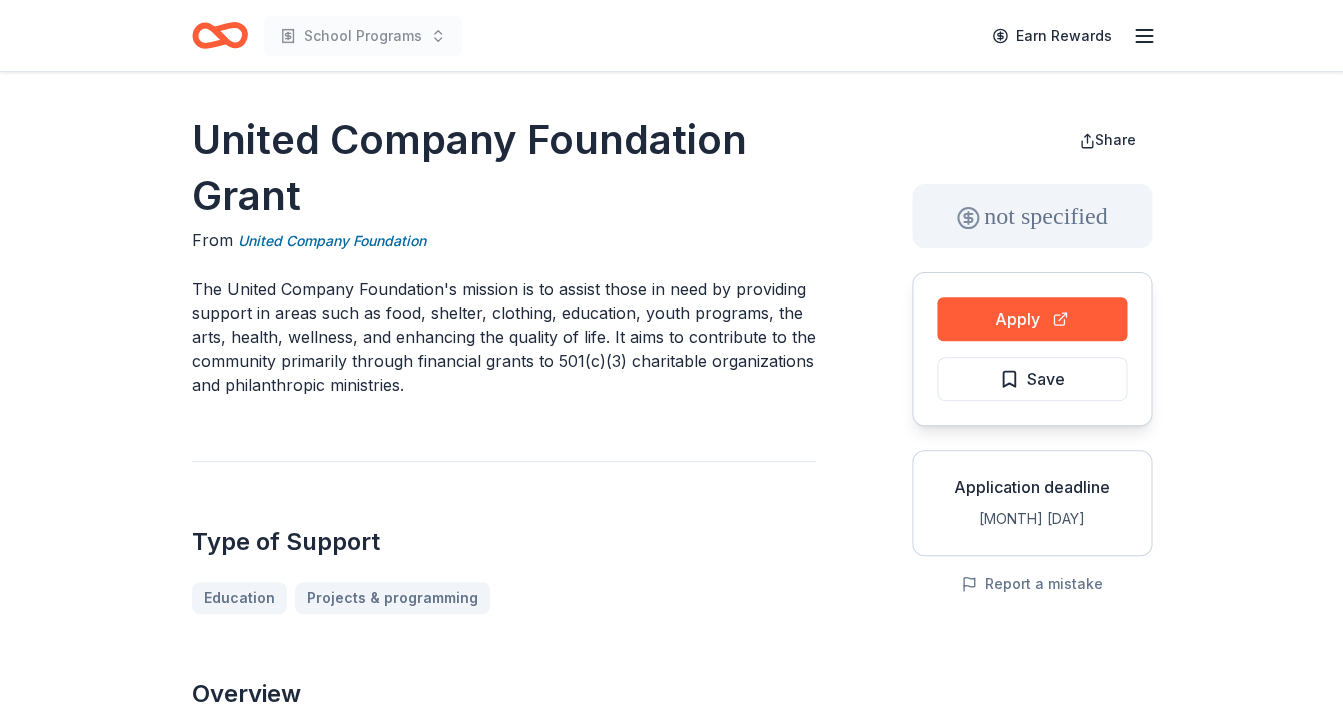 click on "School Programs" at bounding box center (363, 36) 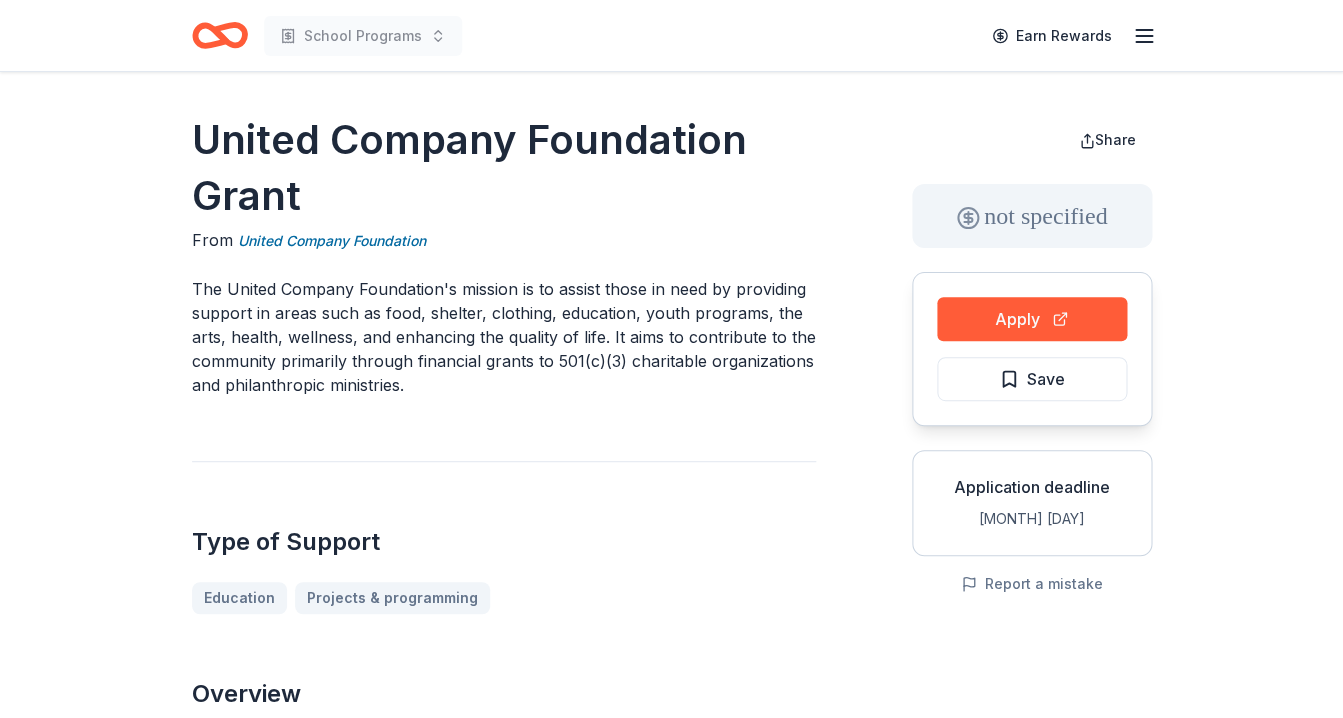 click 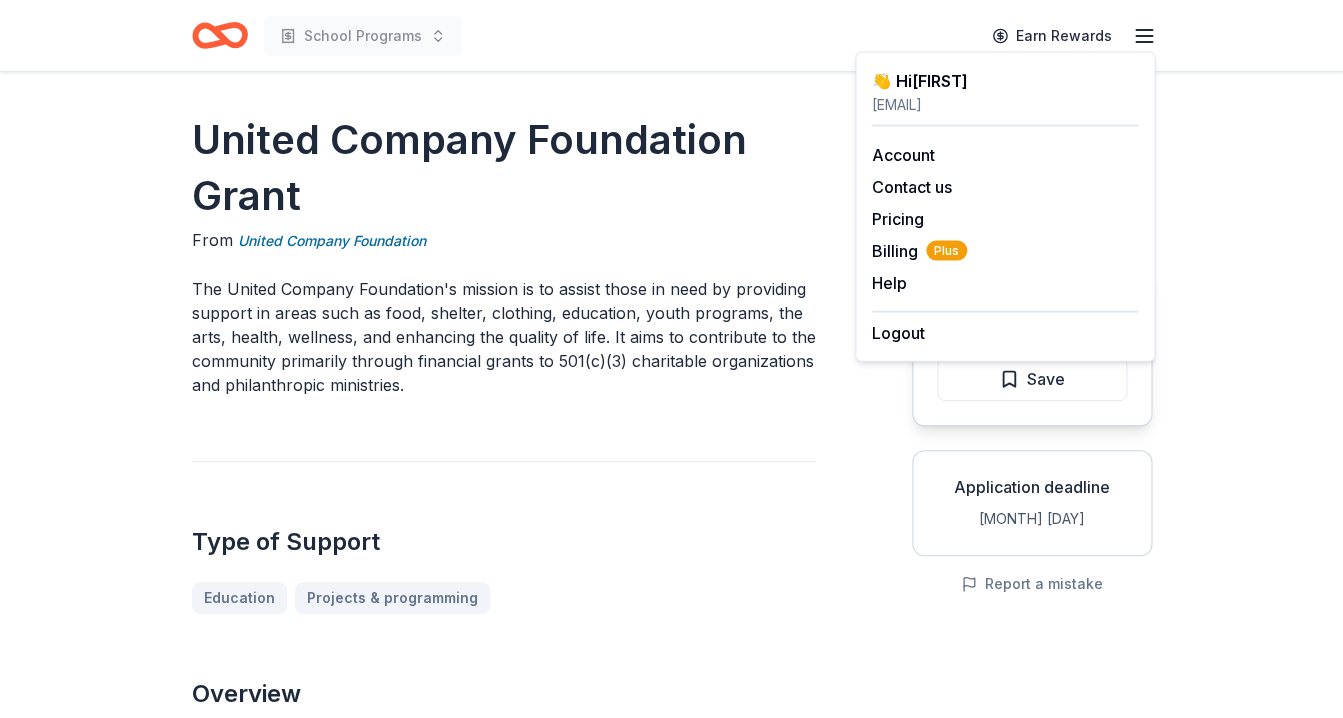 click 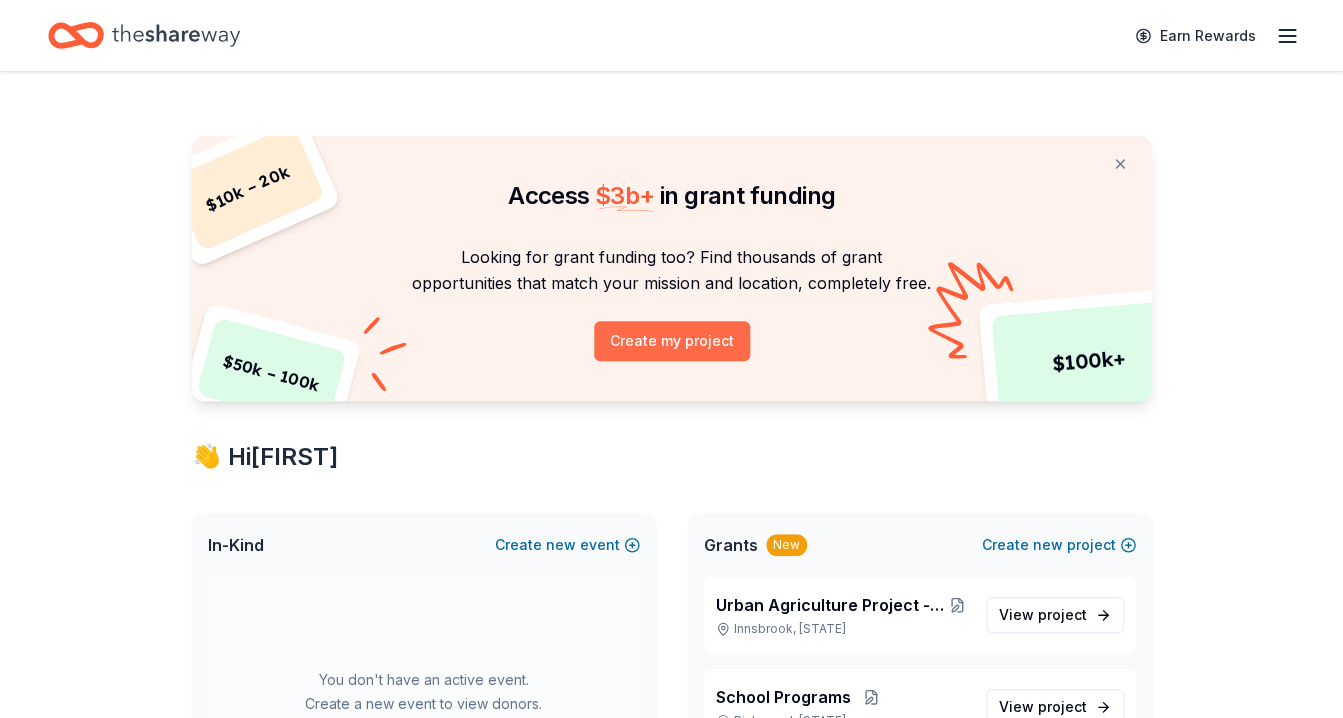 click on "Create my project" at bounding box center [672, 341] 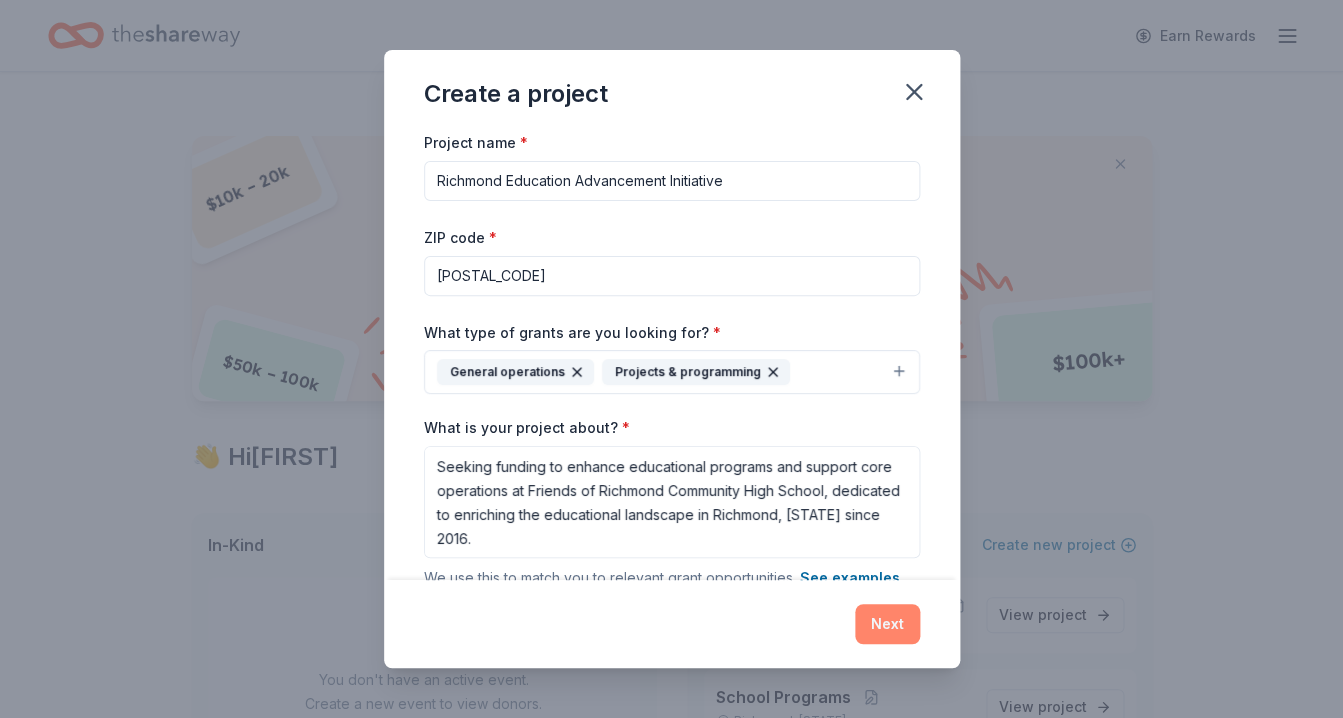 click on "Next" at bounding box center [887, 624] 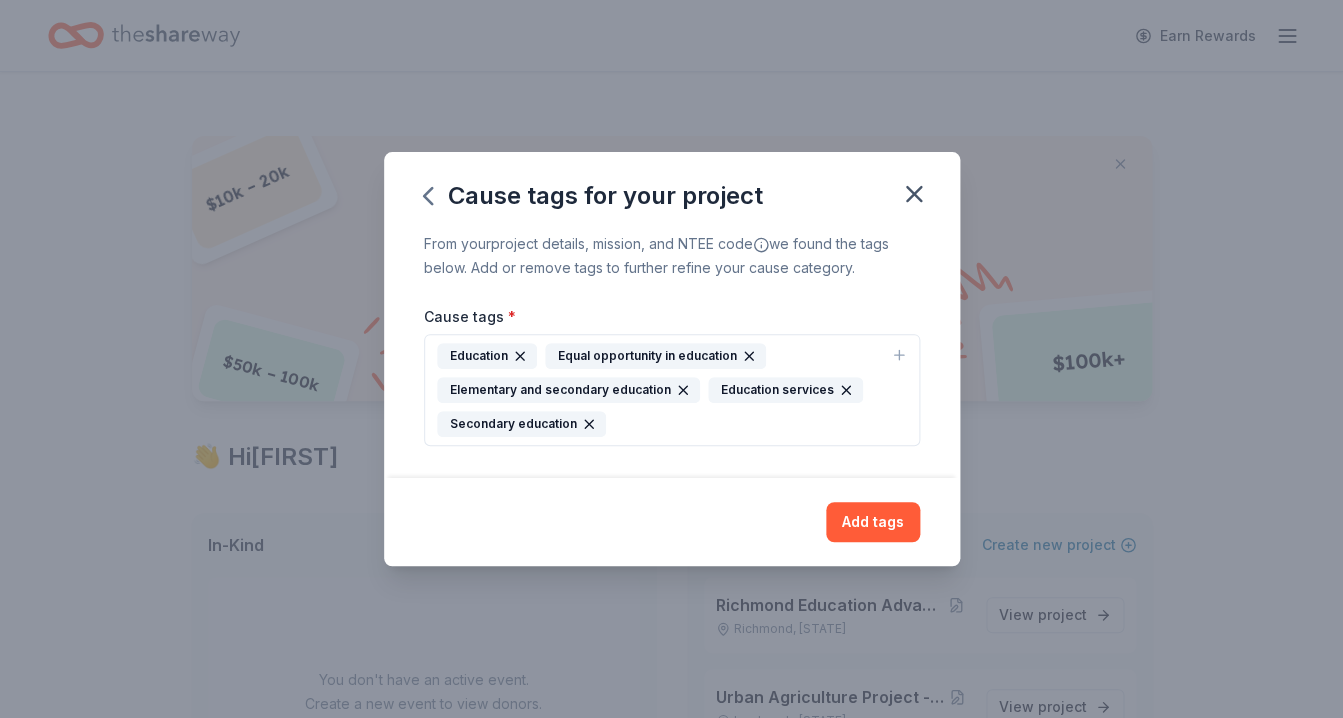 click on "Education Equal opportunity in education Elementary and secondary education Education services Secondary education" at bounding box center (660, 390) 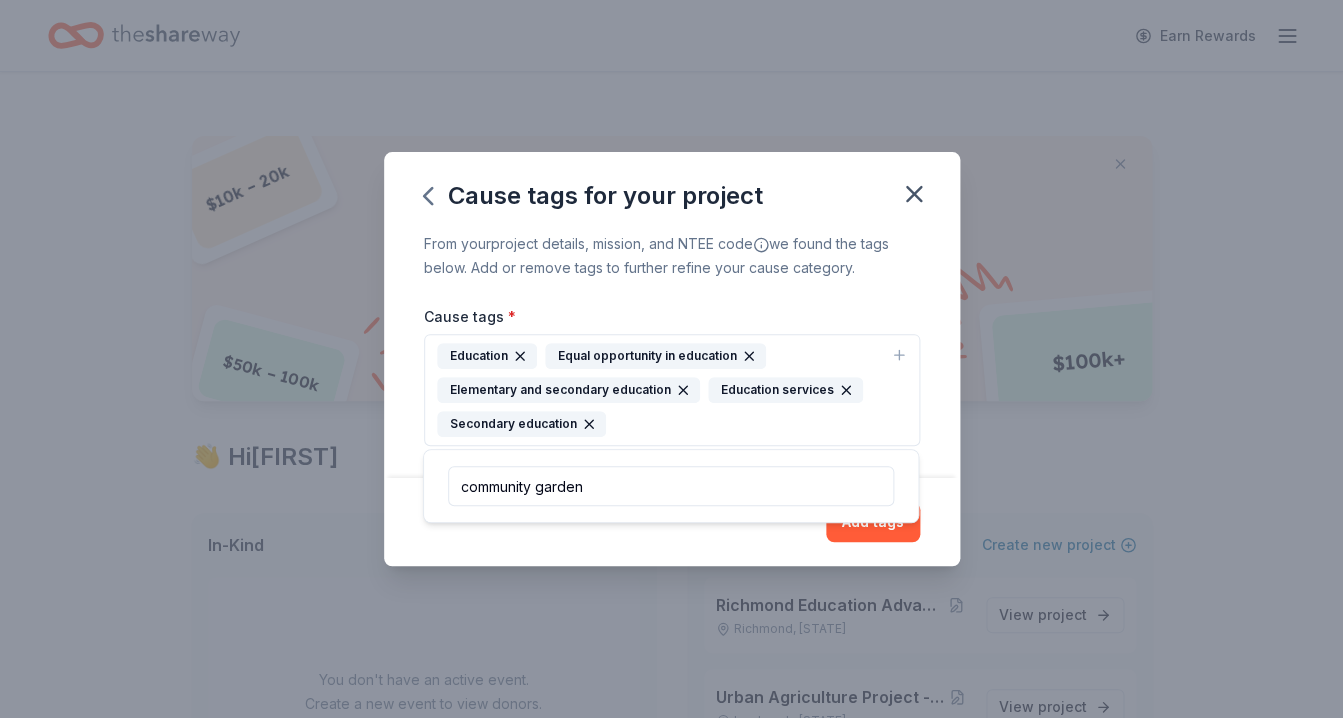 drag, startPoint x: 604, startPoint y: 497, endPoint x: 344, endPoint y: 465, distance: 261.96182 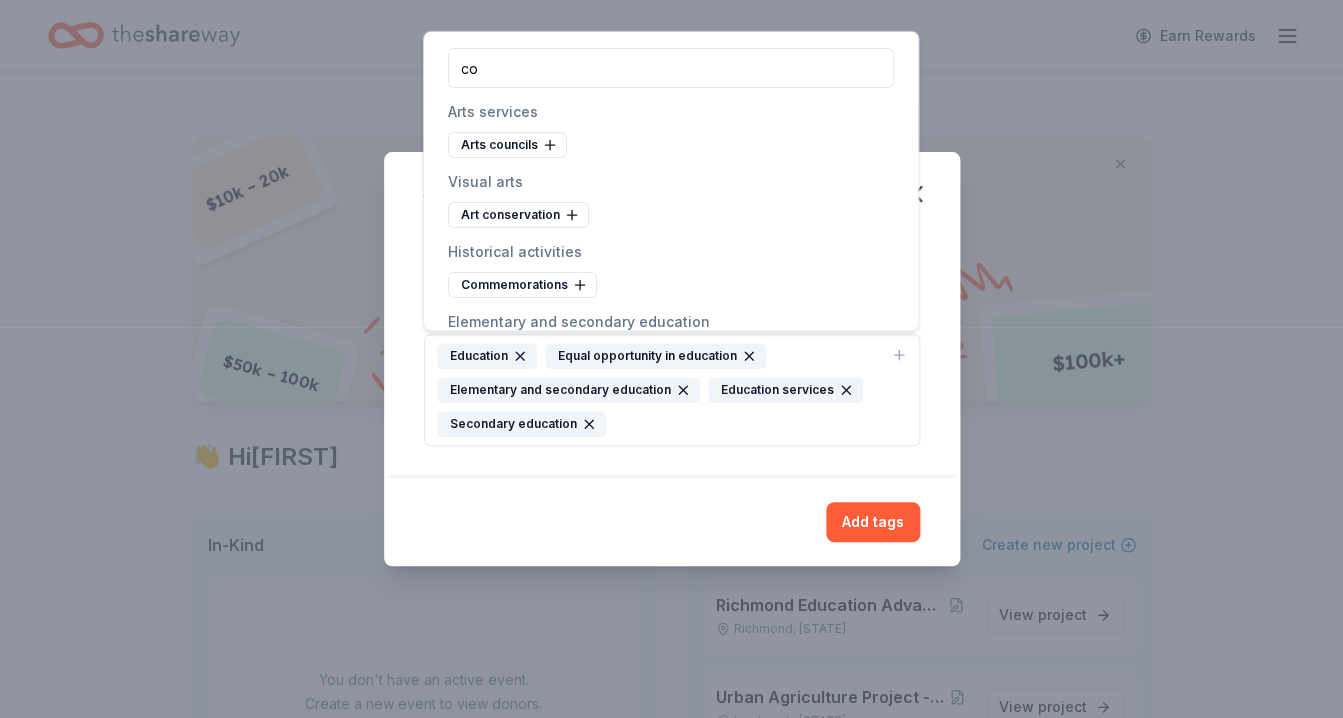 type on "c" 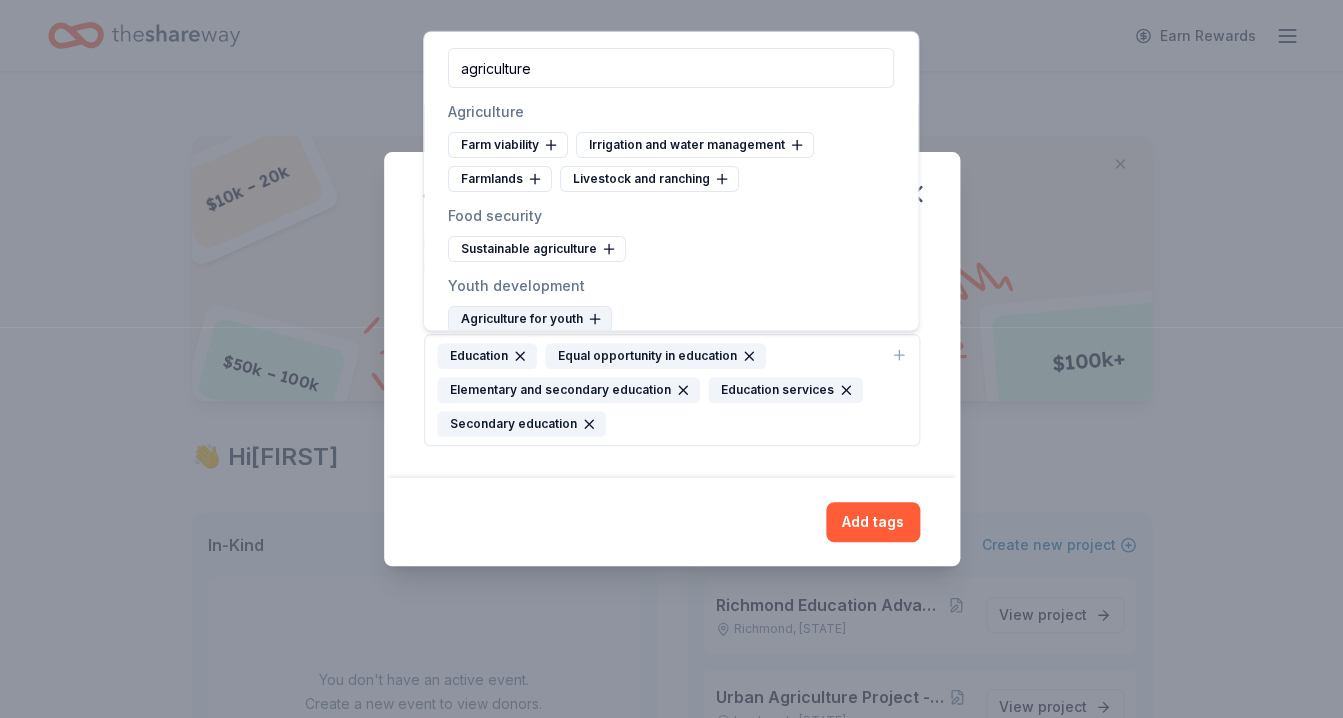 type on "agriculture" 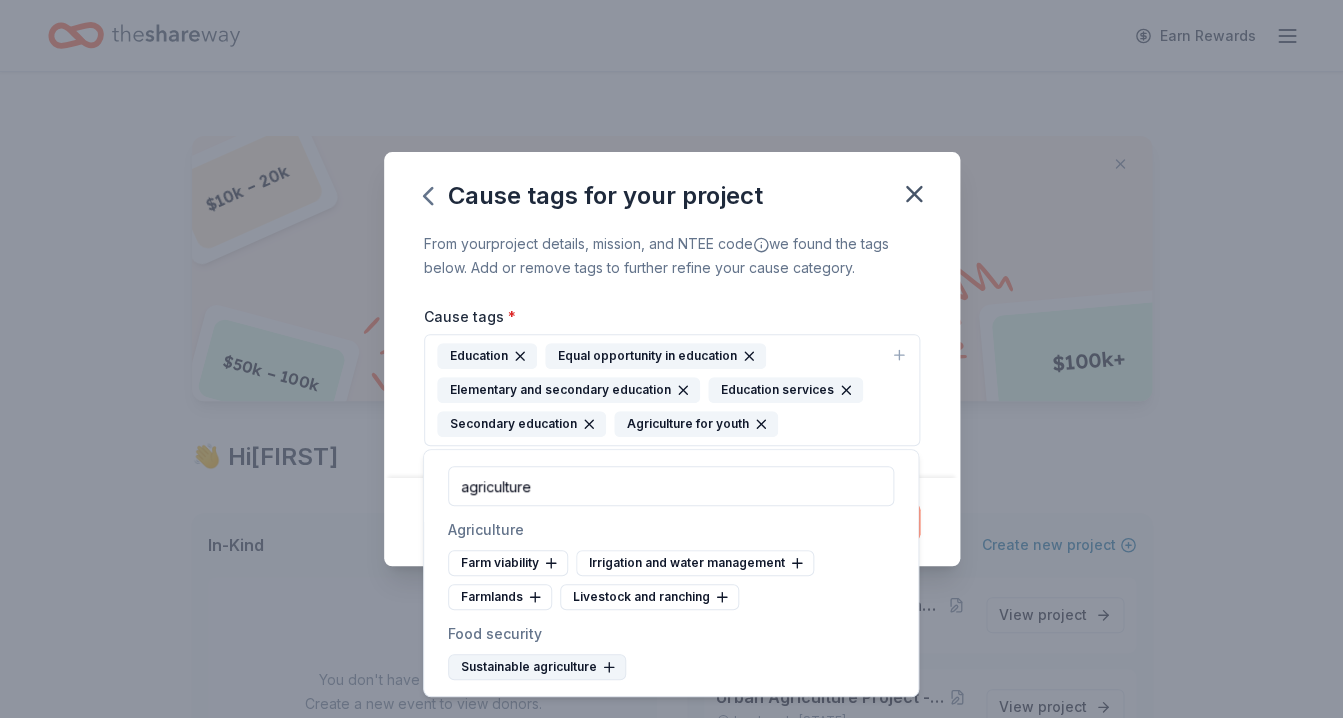 click on "Sustainable agriculture" at bounding box center (537, 667) 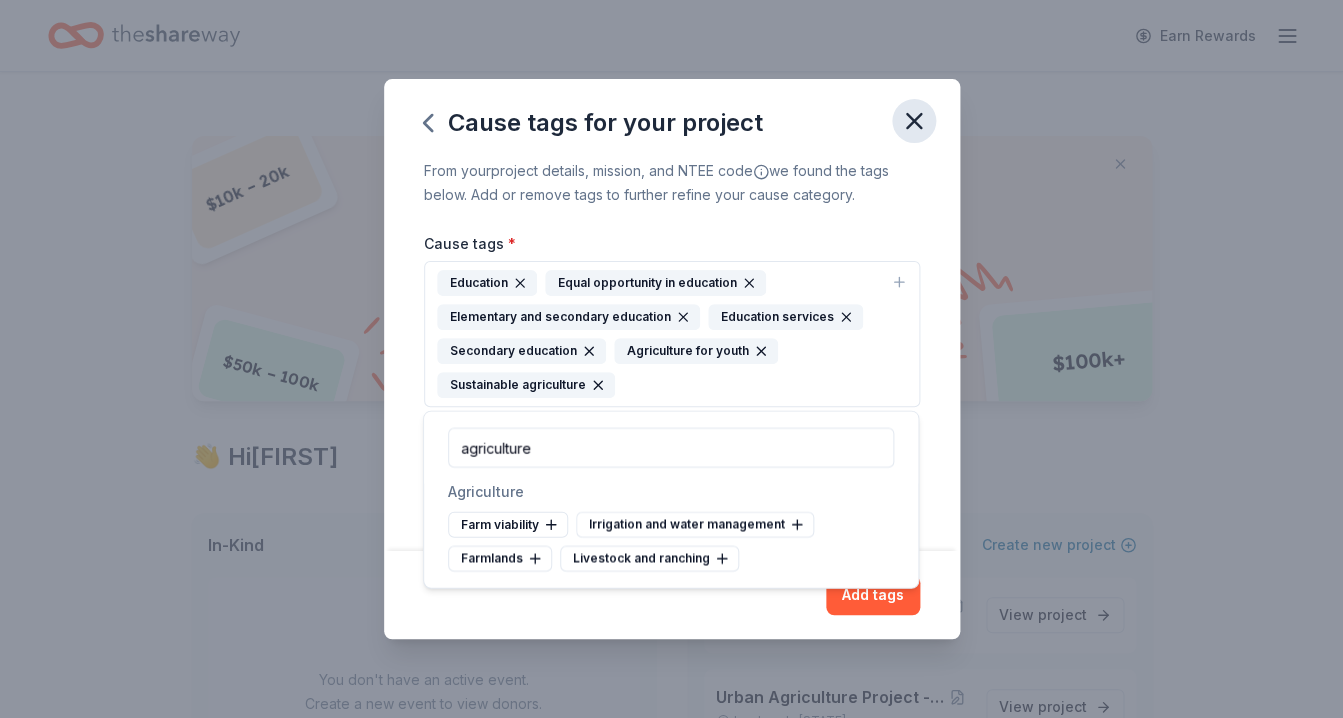 click 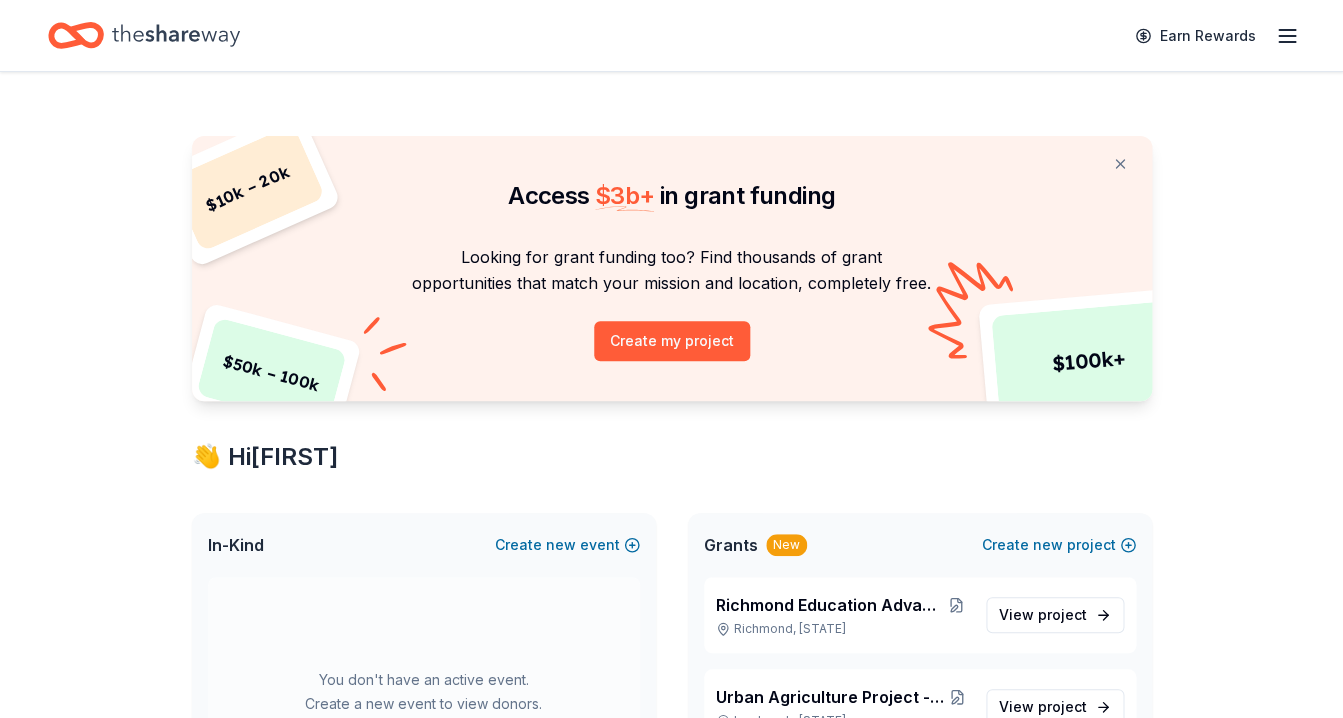 click on "$ 10k – 20k $ 50k – 100k $ 100k+ Access   $ 3b +   in grant funding Looking for grant funding too? Find thousands of grant opportunities that match your mission and location, completely free. Create my project 👋 Hi  Alison In-Kind Create  new  event   You don't have an active event. Create a new event to view donors. Show past events Grants New Create  new  project   Richmond Education Advancement Initiative Richmond, VA View   project   Urban Agriculture Project - After School Activity Innsbrook, VA View   project   School Programs Richmond, VA View   project   In-Kind donors viewed On the Plus plan, you get unlimited in-kind profile views each month. You have not yet viewed any  in-kind  profiles this month. Create a new  event   to view  donors . Grants viewed On the Plus plan, you get 5 grant profile views each month. United Company Foundation Grant Due 8/31 not specified United Company Foundation You have   4  more   grant  profile  views   left this month." at bounding box center [672, 922] 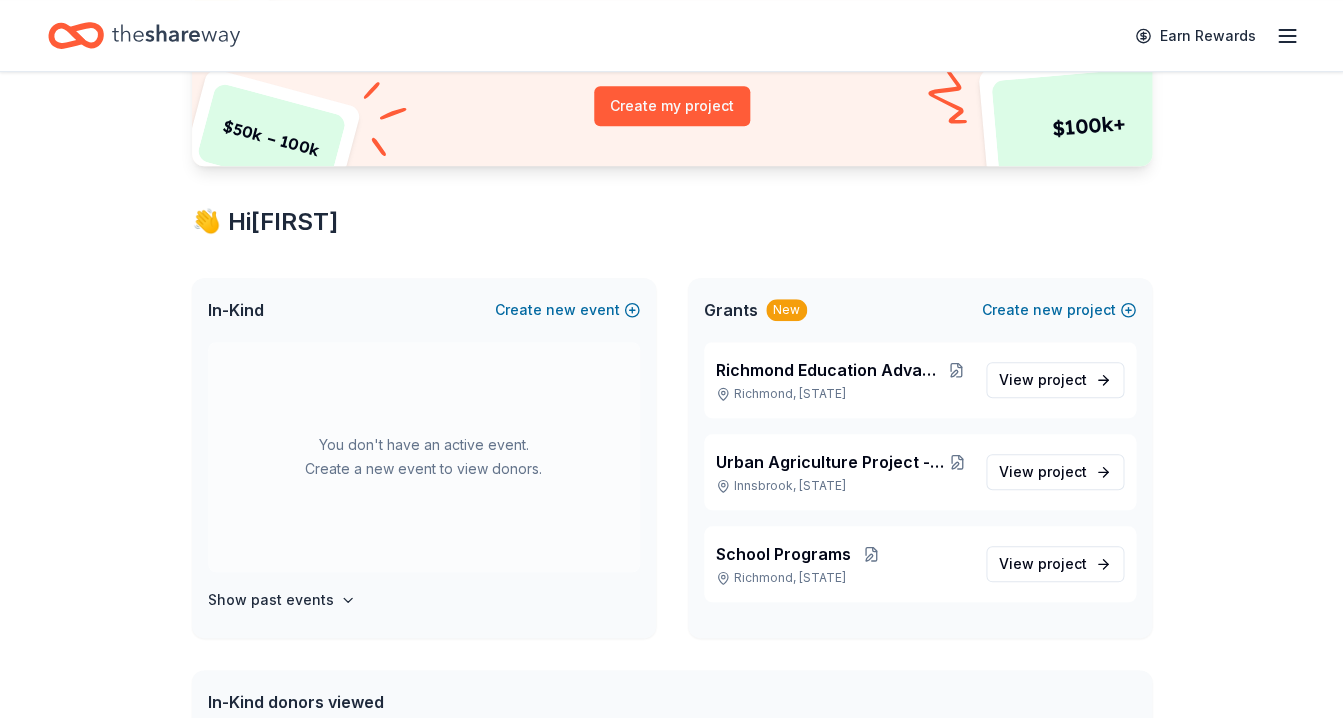scroll, scrollTop: 244, scrollLeft: 0, axis: vertical 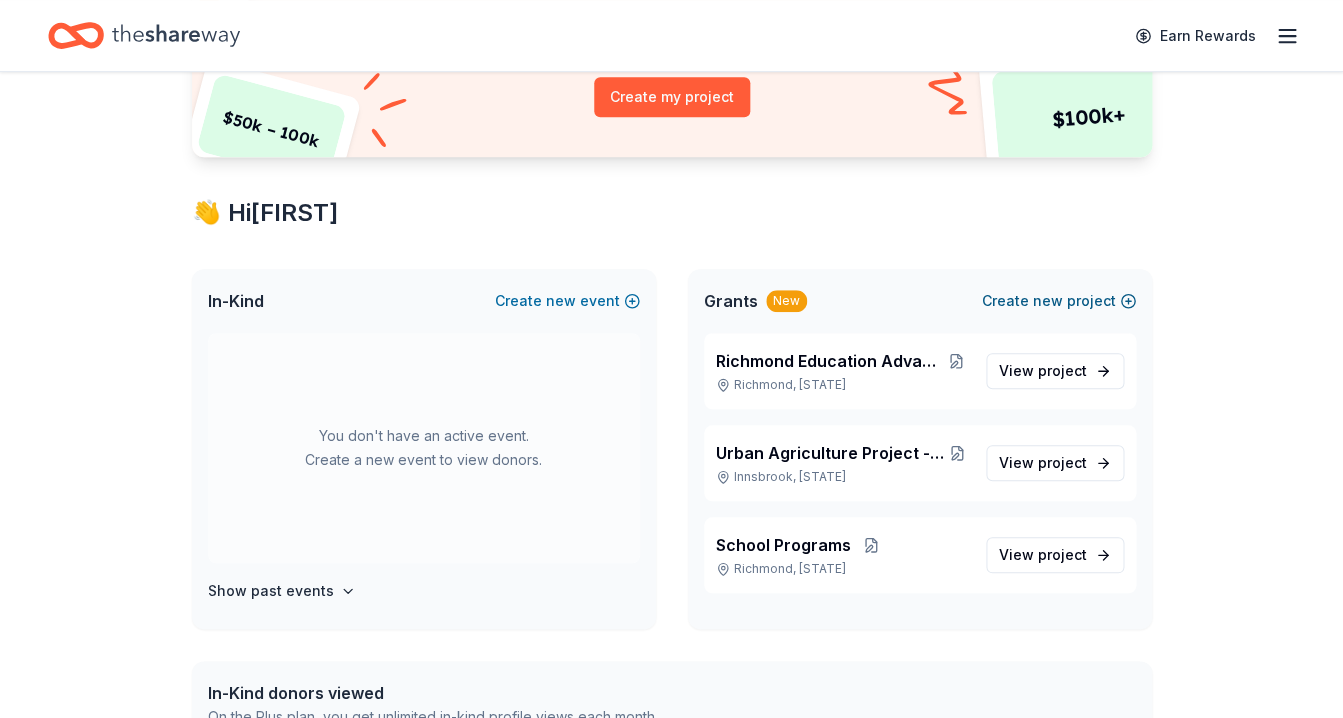 click on "new" at bounding box center (1048, 301) 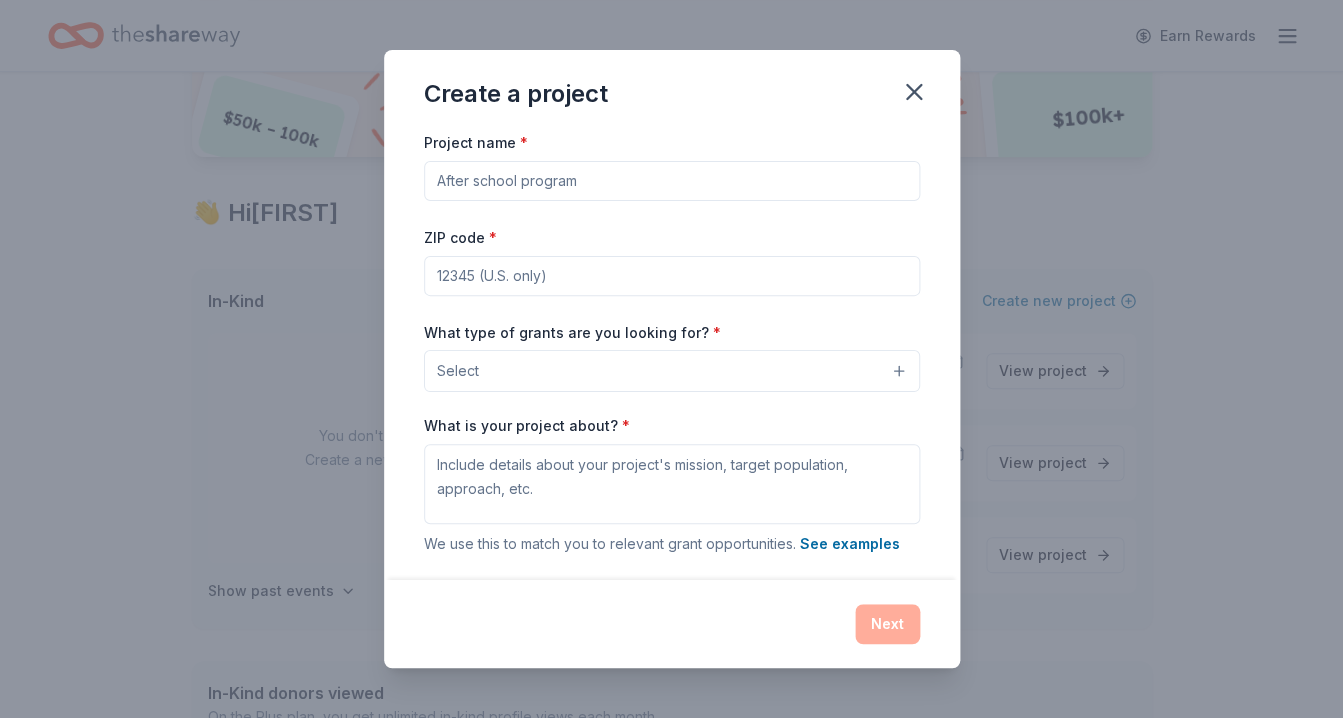 click on "Project name *" at bounding box center (672, 181) 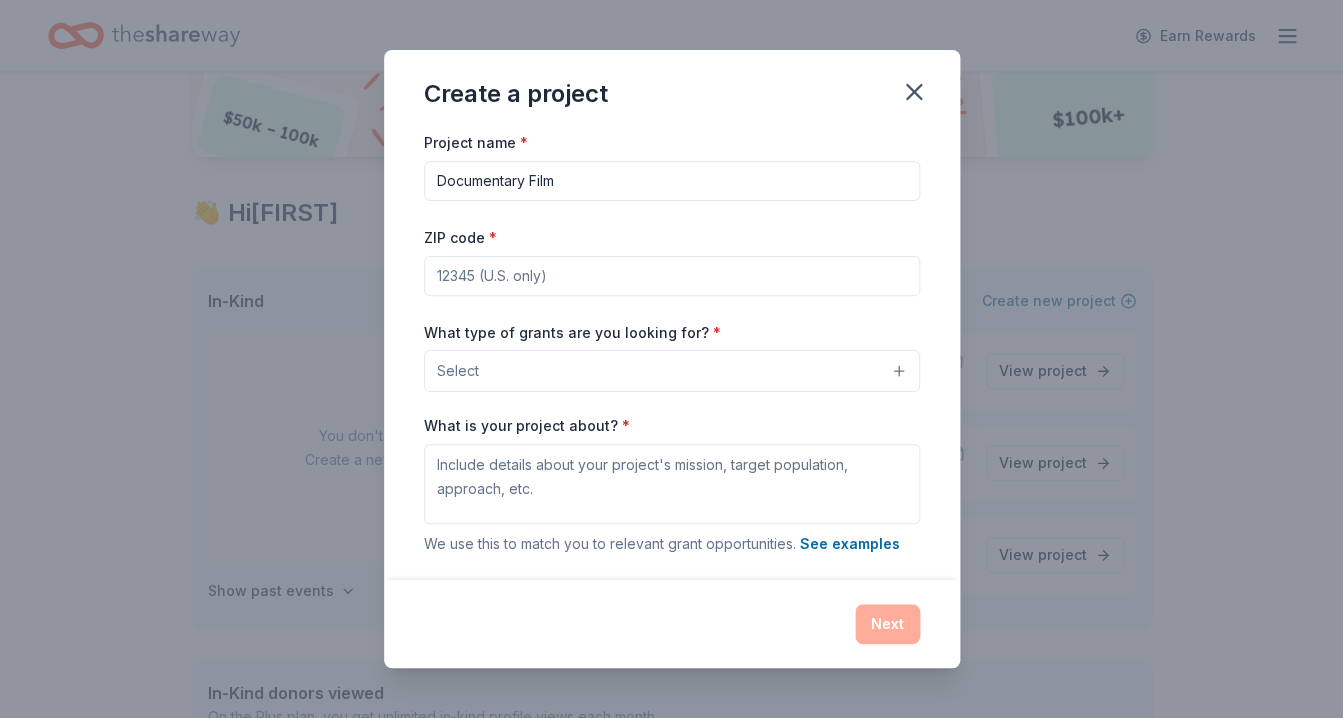 type on "Documentary Film" 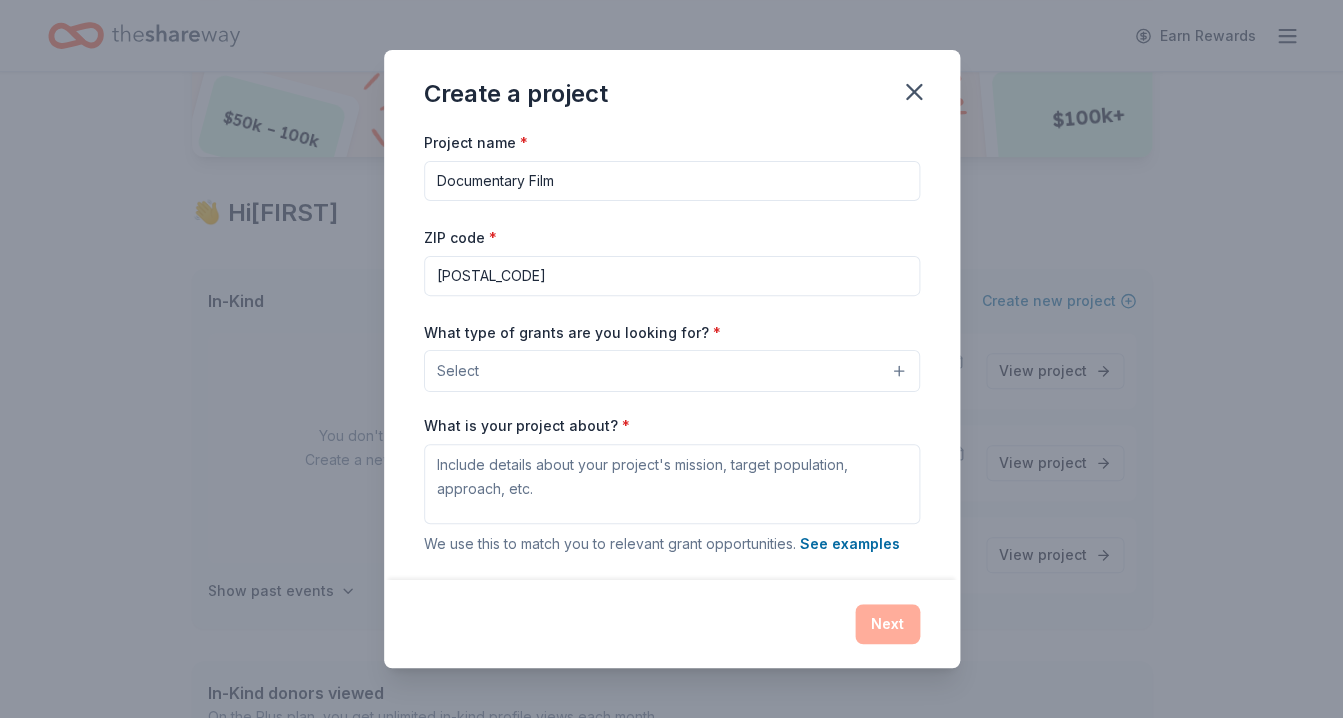 type on "23238" 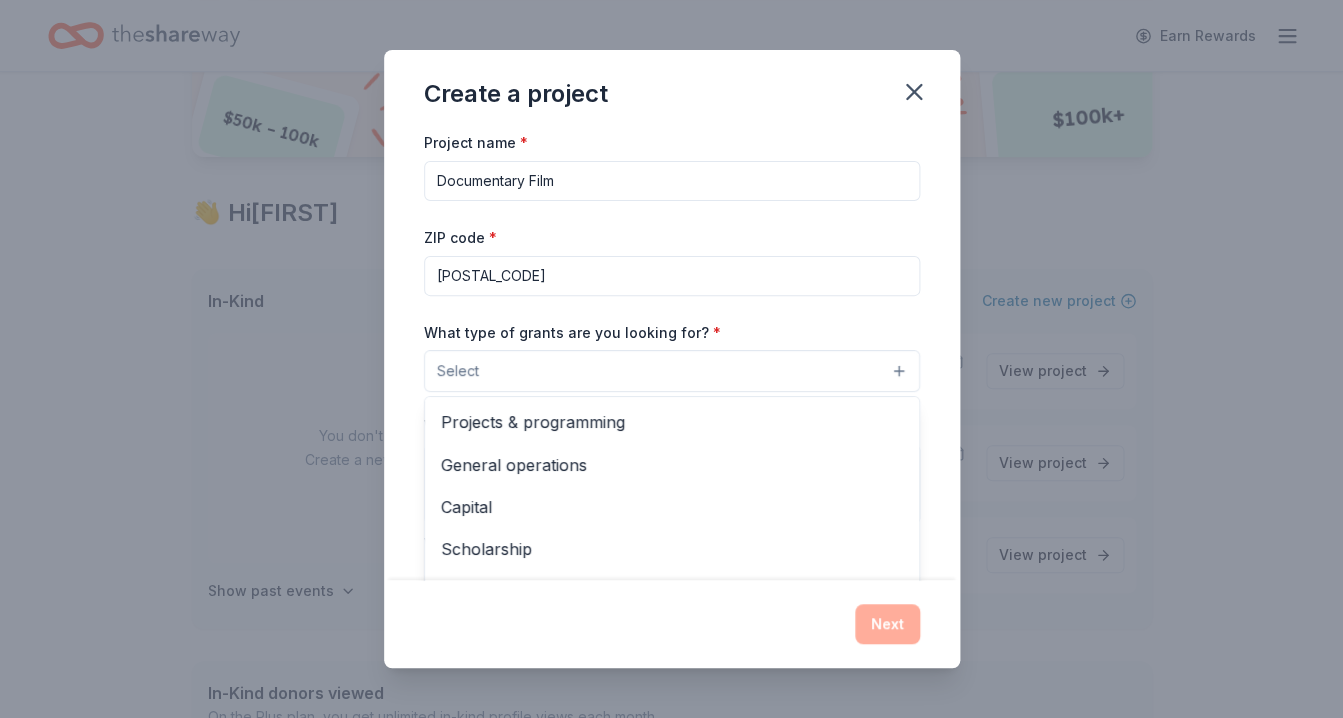 click on "Select" at bounding box center (672, 371) 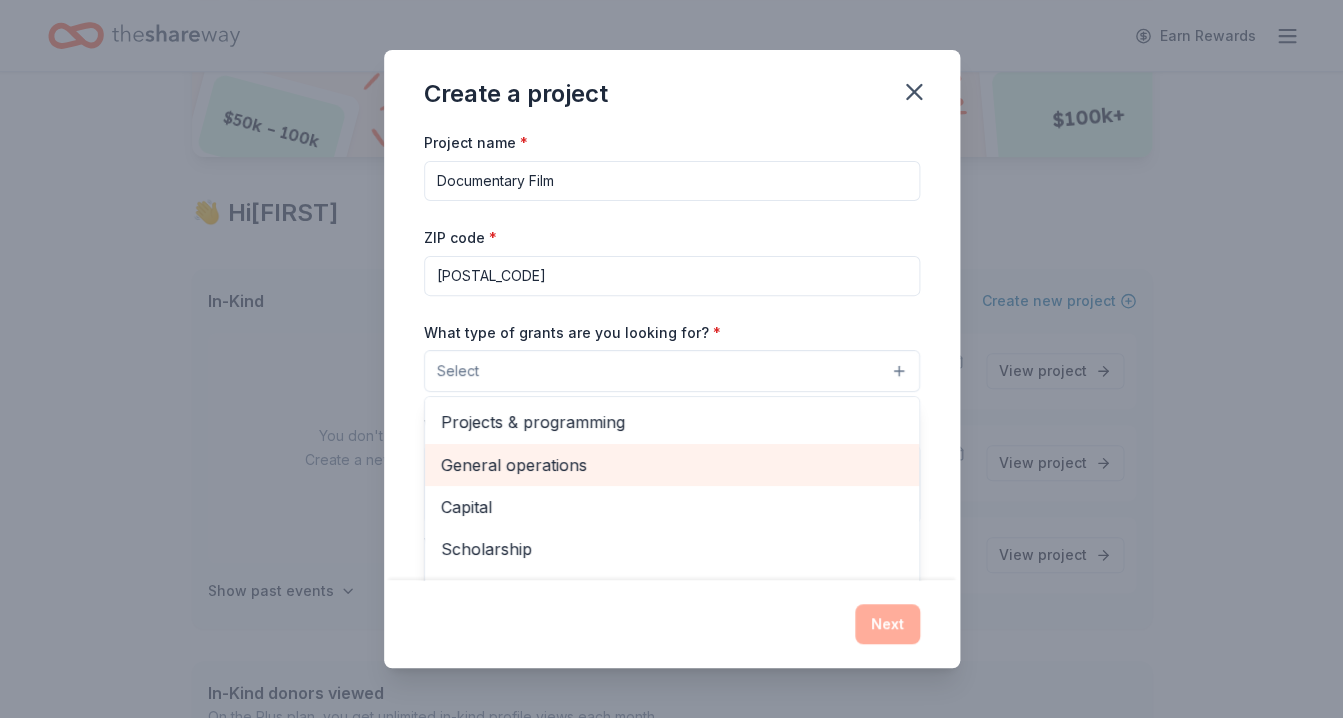 click on "General operations" at bounding box center [672, 465] 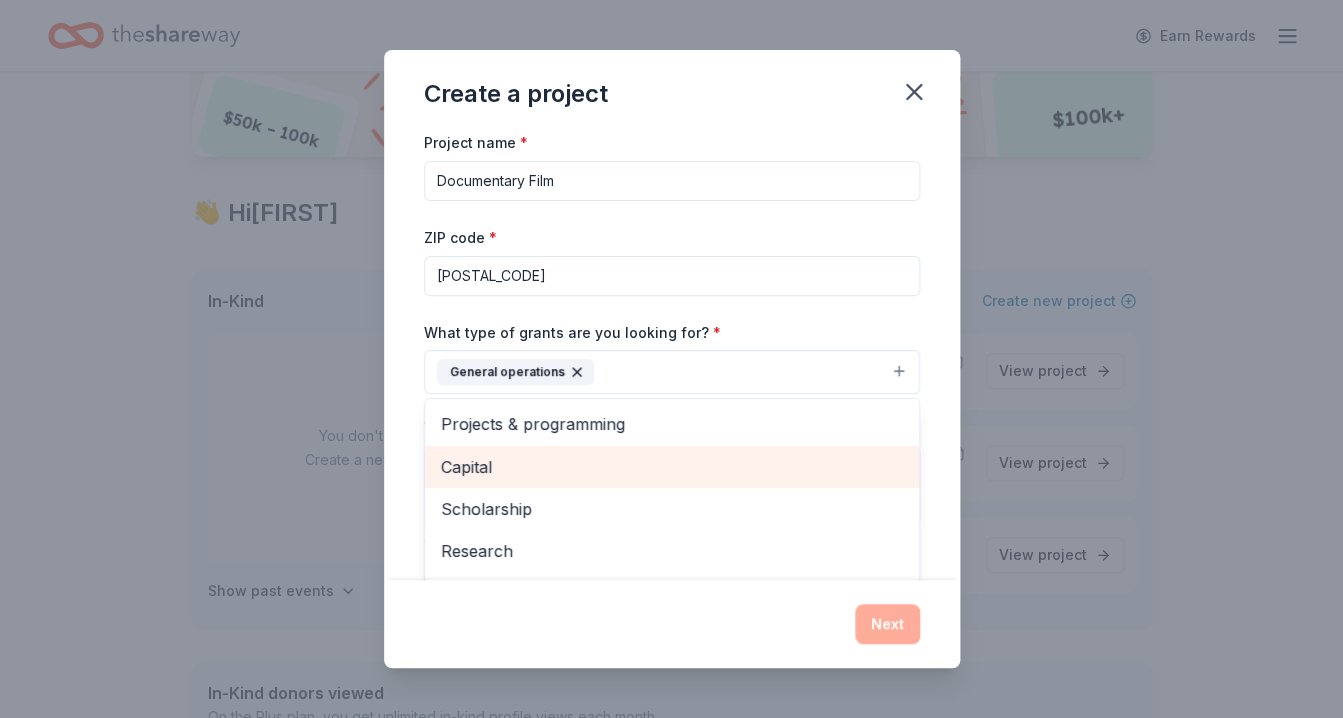 click on "Capital" at bounding box center (672, 467) 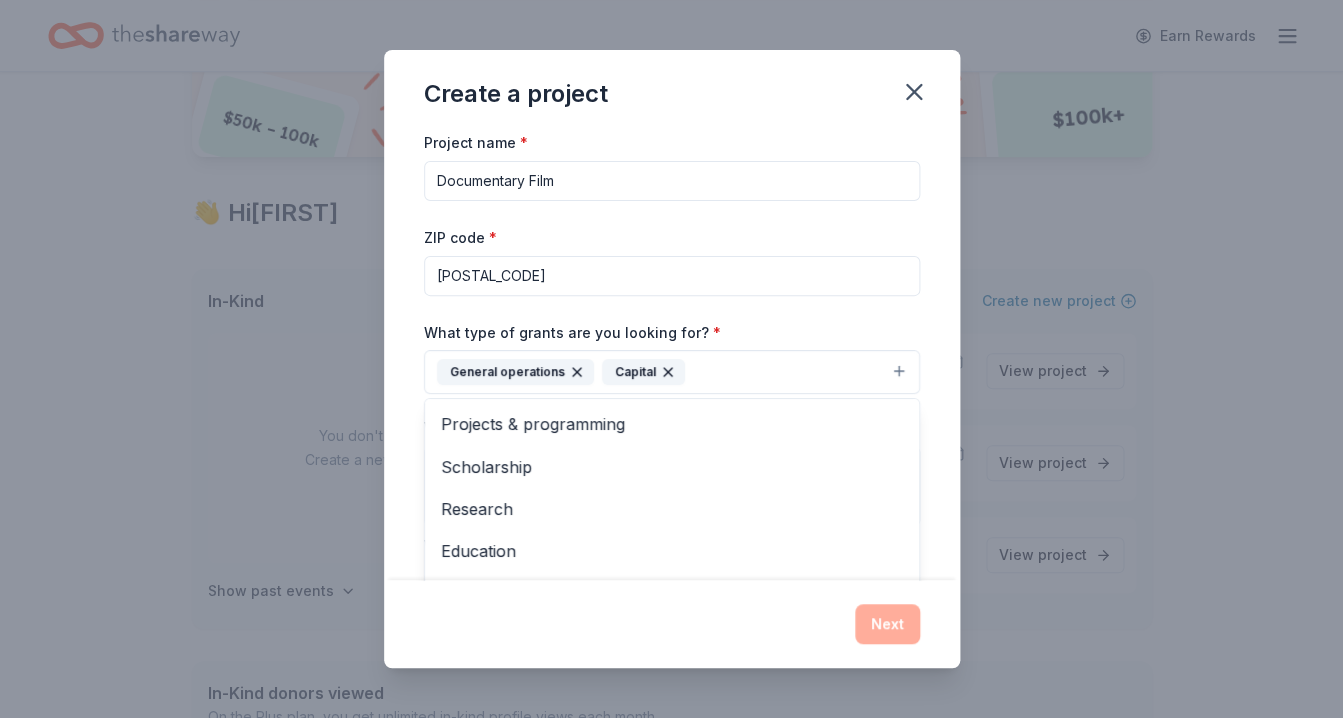 click on "Project name * Documentary Film ZIP code * 23238 What type of grants are you looking for? * General operations Capital Projects & programming Scholarship Research Education Exhibitions Conference Training and capacity building Fellowship Other What is your project about? * We use this to match you to relevant grant opportunities.   See examples We recommend at least 300 characters to get the best grant matches. Send me reminders Email me reminders of grant application deadlines" at bounding box center (672, 354) 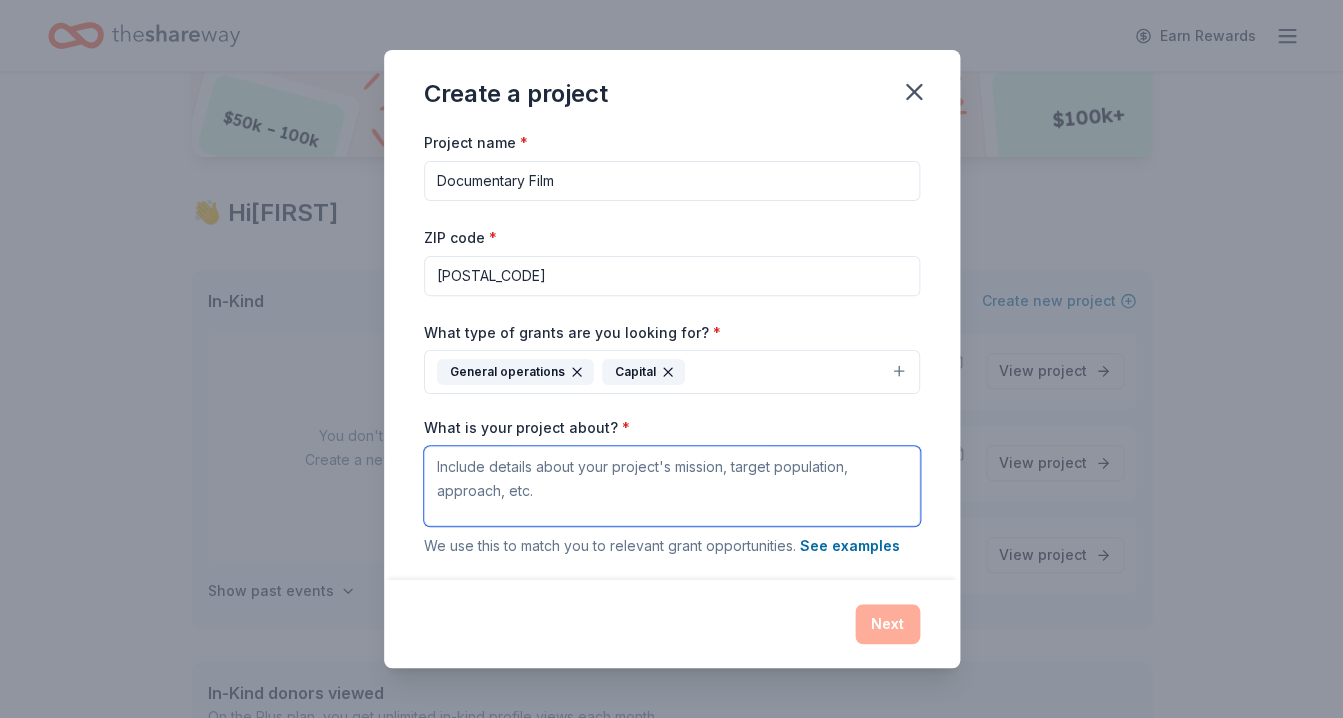 click on "What is your project about? *" at bounding box center (672, 486) 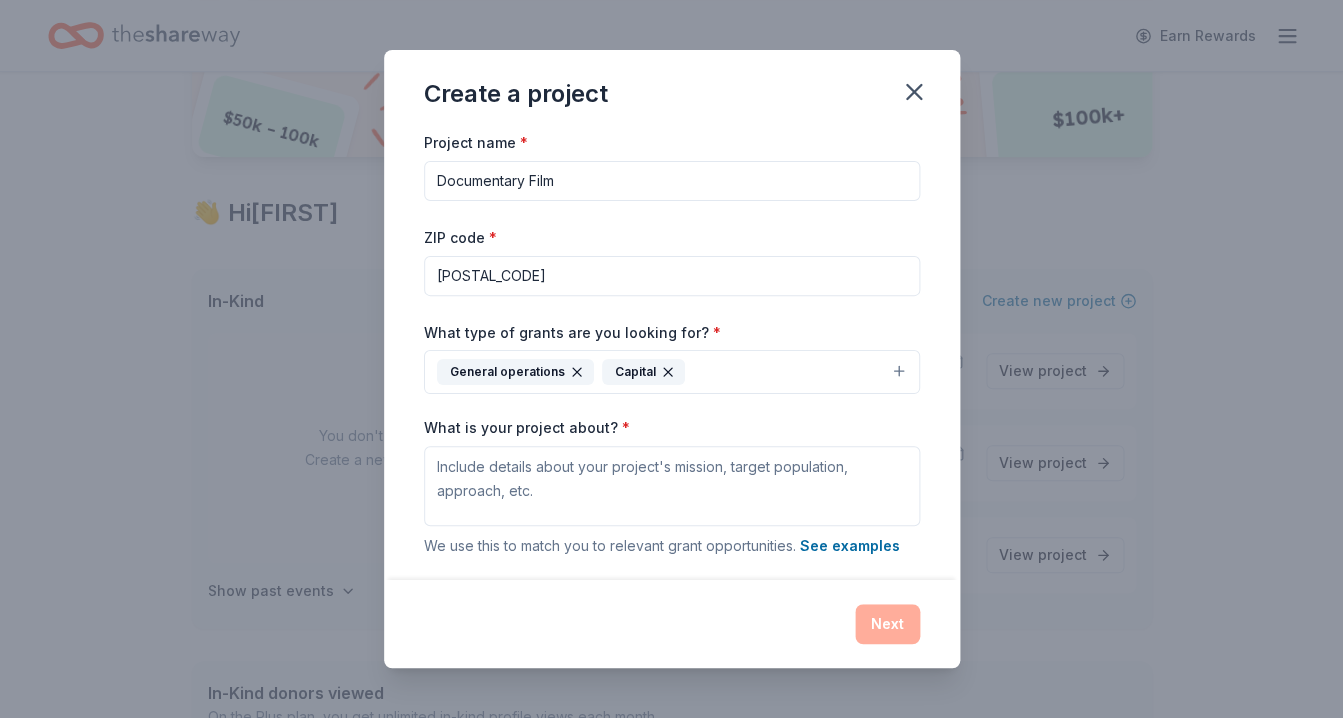 click on "Documentary Film" at bounding box center (672, 181) 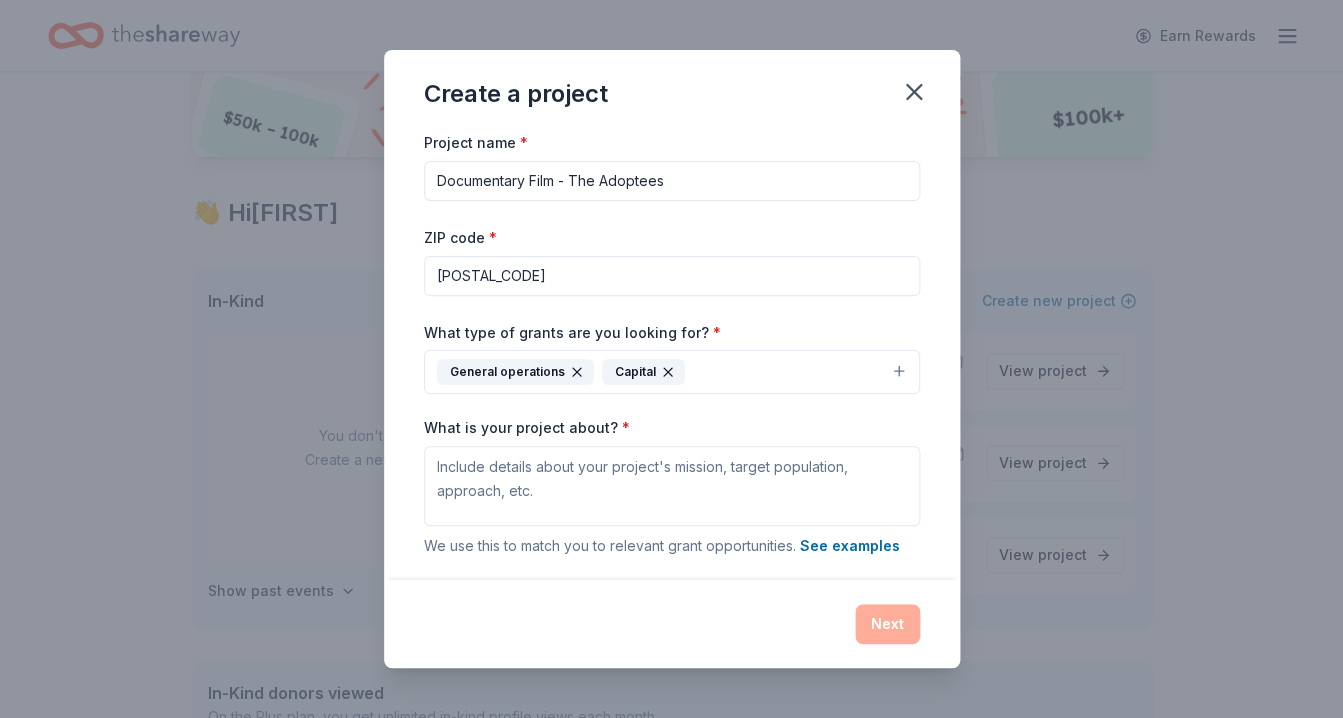 type on "Documentary Film - The Adoptees" 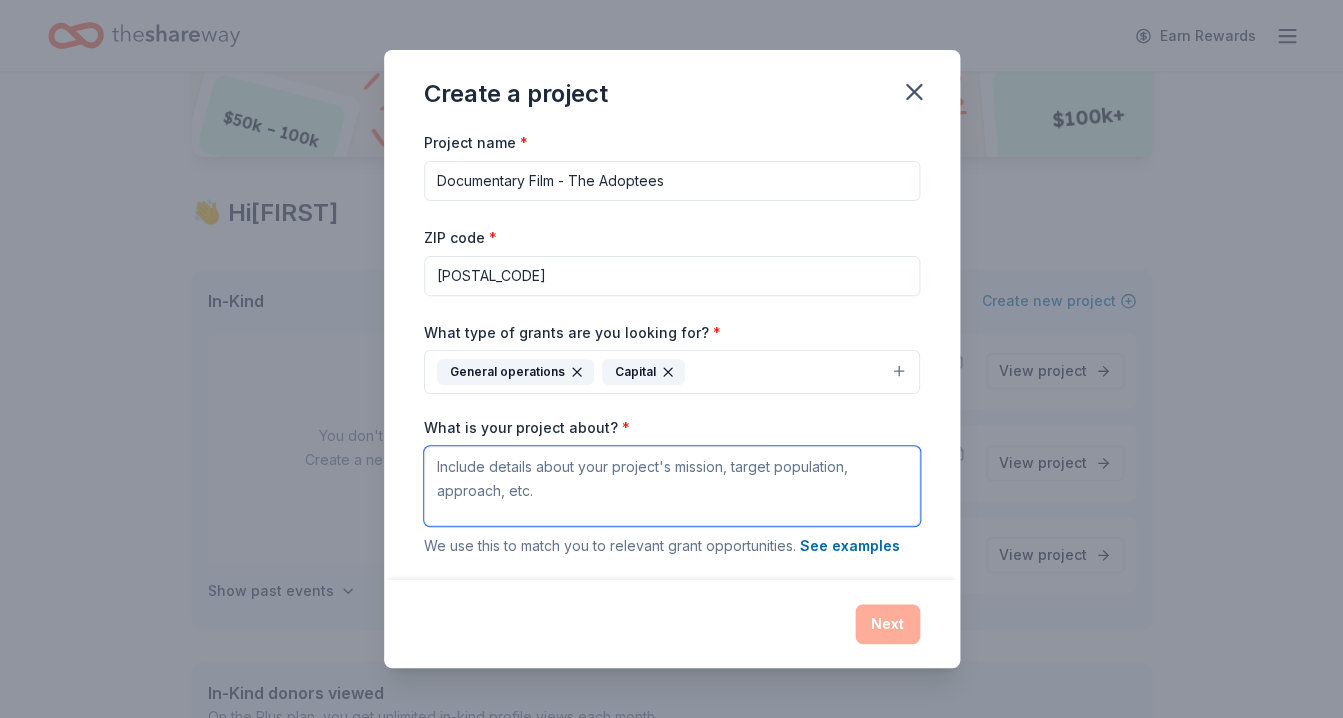 click on "What is your project about? *" at bounding box center [672, 486] 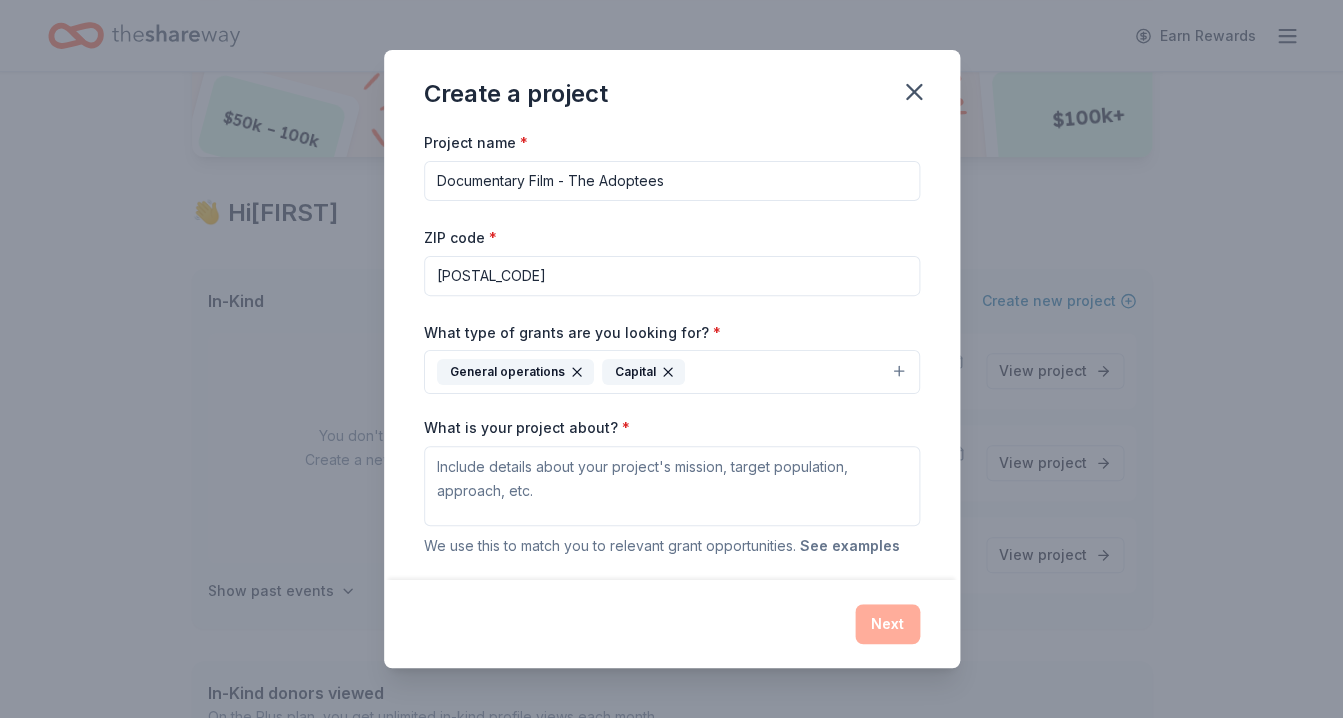 click on "See examples" at bounding box center [850, 546] 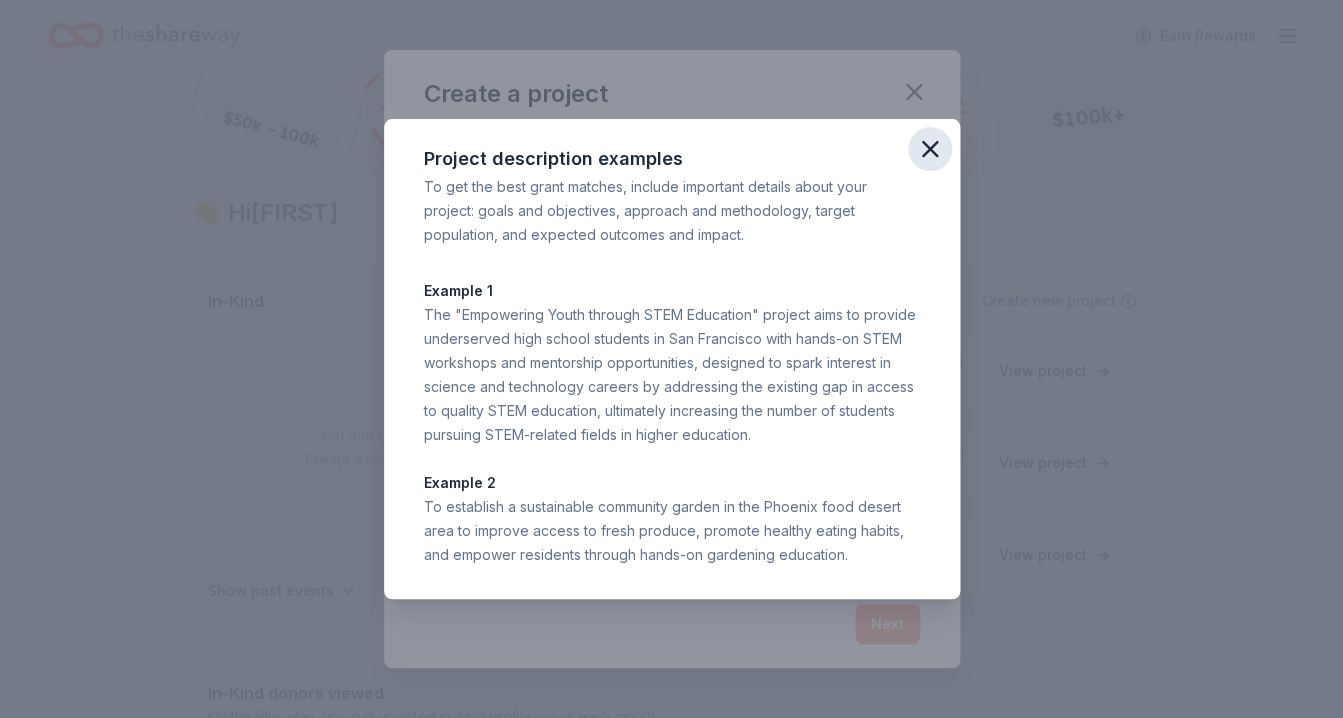 click 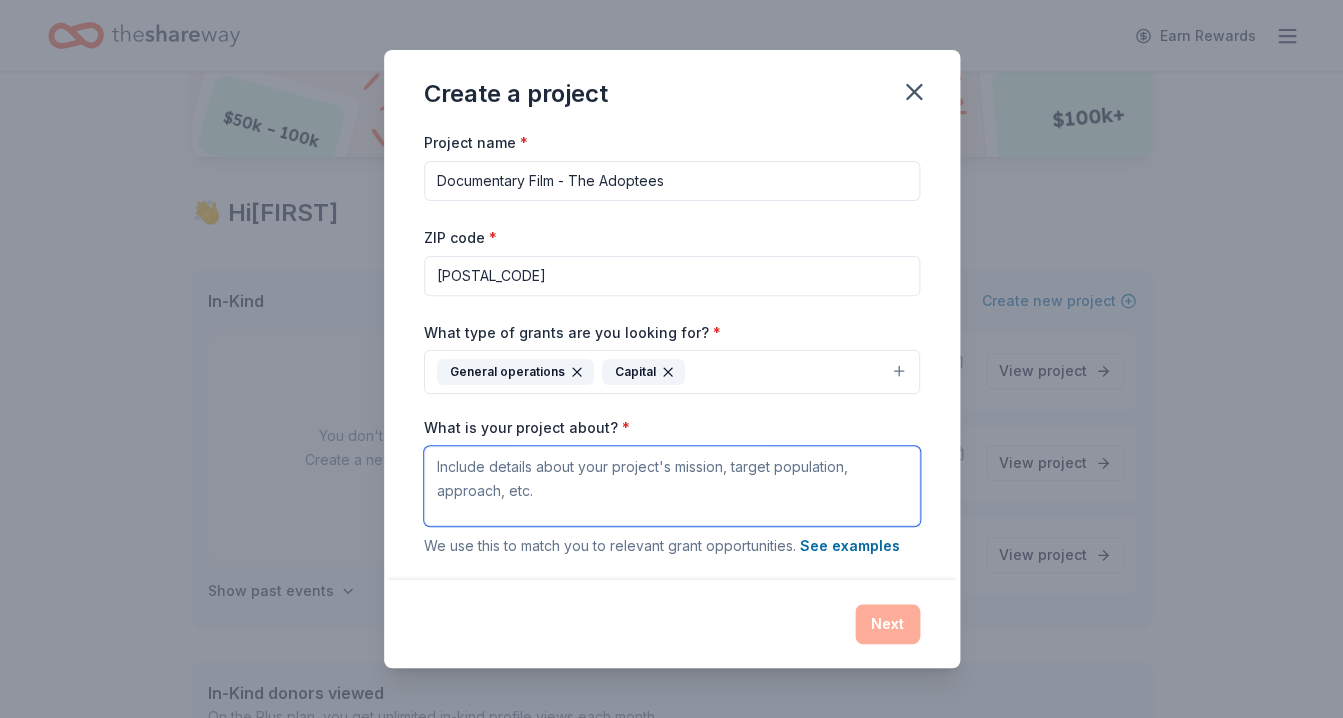 click on "What is your project about? *" at bounding box center [672, 486] 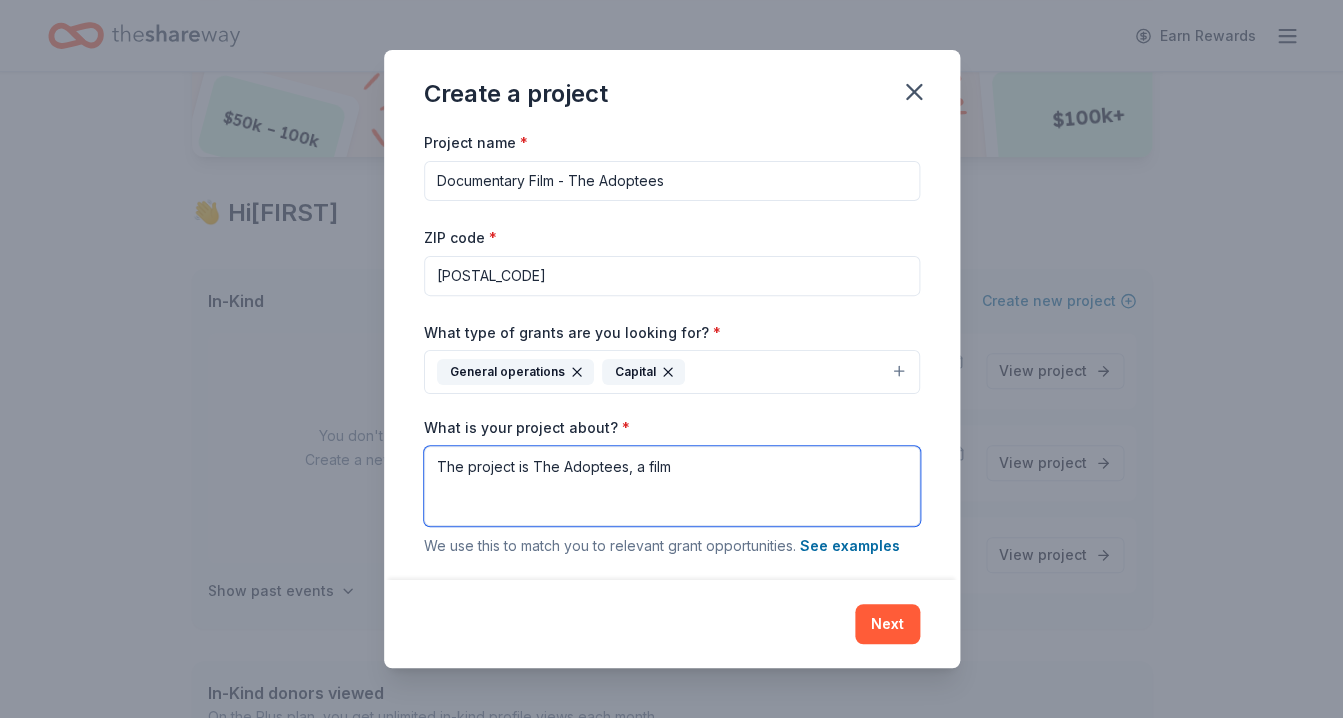 drag, startPoint x: 706, startPoint y: 470, endPoint x: 358, endPoint y: 436, distance: 349.65698 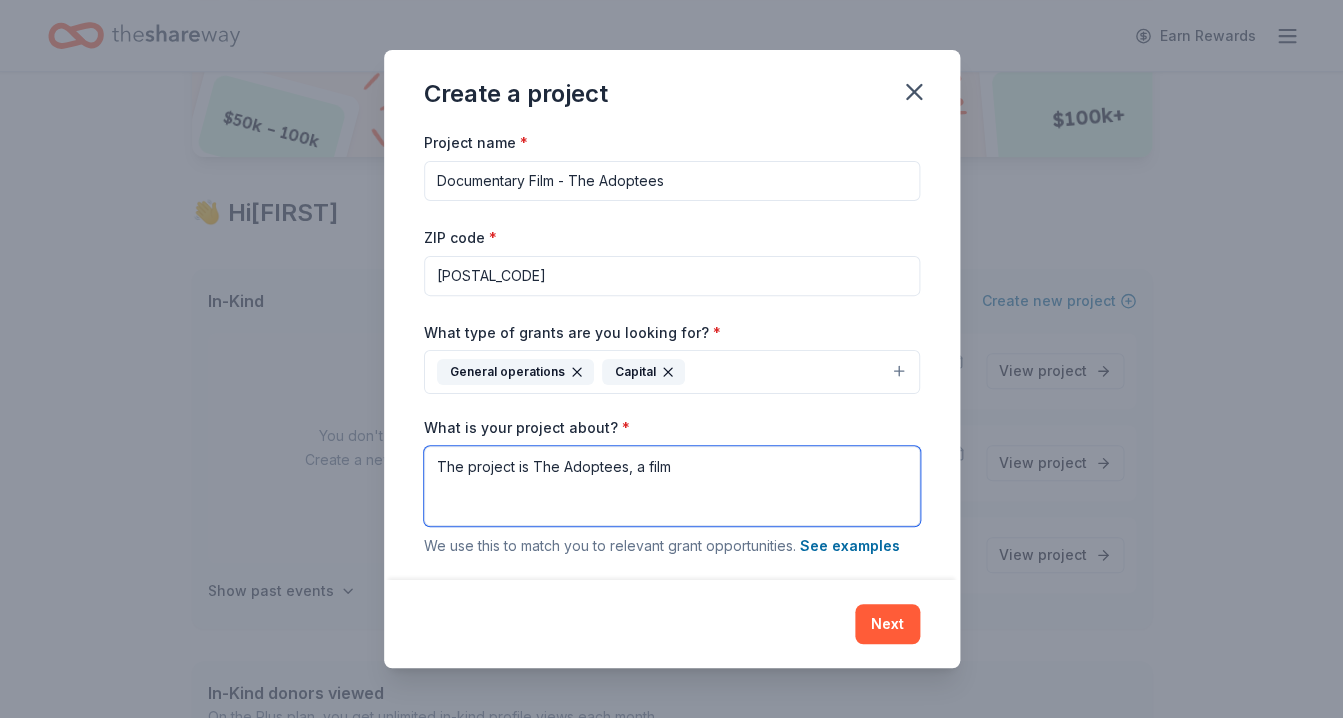 paste on "Adoptees is a feature documentary exploring the lifelong impact of Operation Babylift through the deeply personal lens of two of the Vietnamese adoptees, Mike Frailey and David Burh. Evacuated together during Operation Babylift, they were adopted by American families living on the same street in Missouri. While Mike embraced assimilation and the promise of the American Dream, David struggled to let go of their past. Their paths ultimately diverged—until David’s unexpected death prompted Mike to reconnect and rexamine their shared history.
What begins as one man’s search for answers about his childhood friend evolves into a larger investigation of identity, memory, and loss. The film follows Mike as he retraces his and David’s lives—from orphanages in Vietnam to small-town America and ultimately the 50th Anniversary of Operation Babylift in 2025 in Vietnam and America, surrounded by their wider community of Vietnamese adoptees.
Told through vérité footage, dual subject interviews, archival materials, and ..." 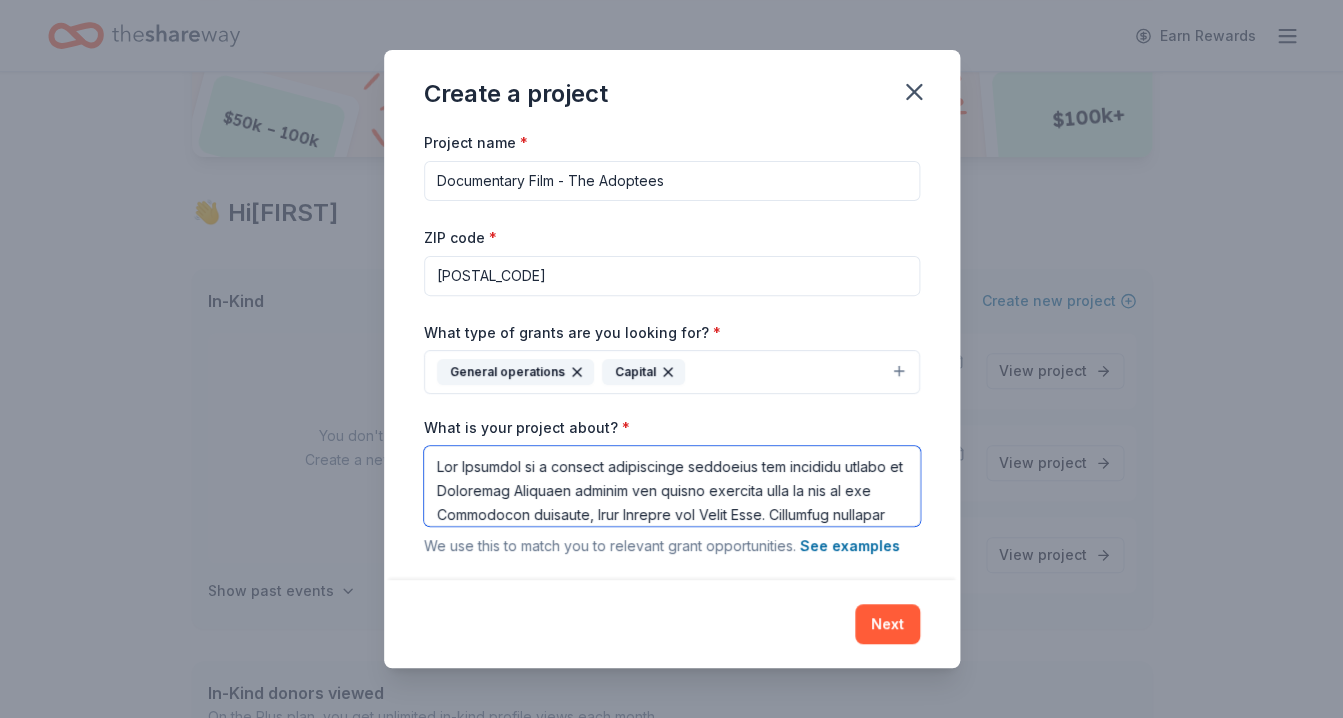 scroll, scrollTop: 510, scrollLeft: 0, axis: vertical 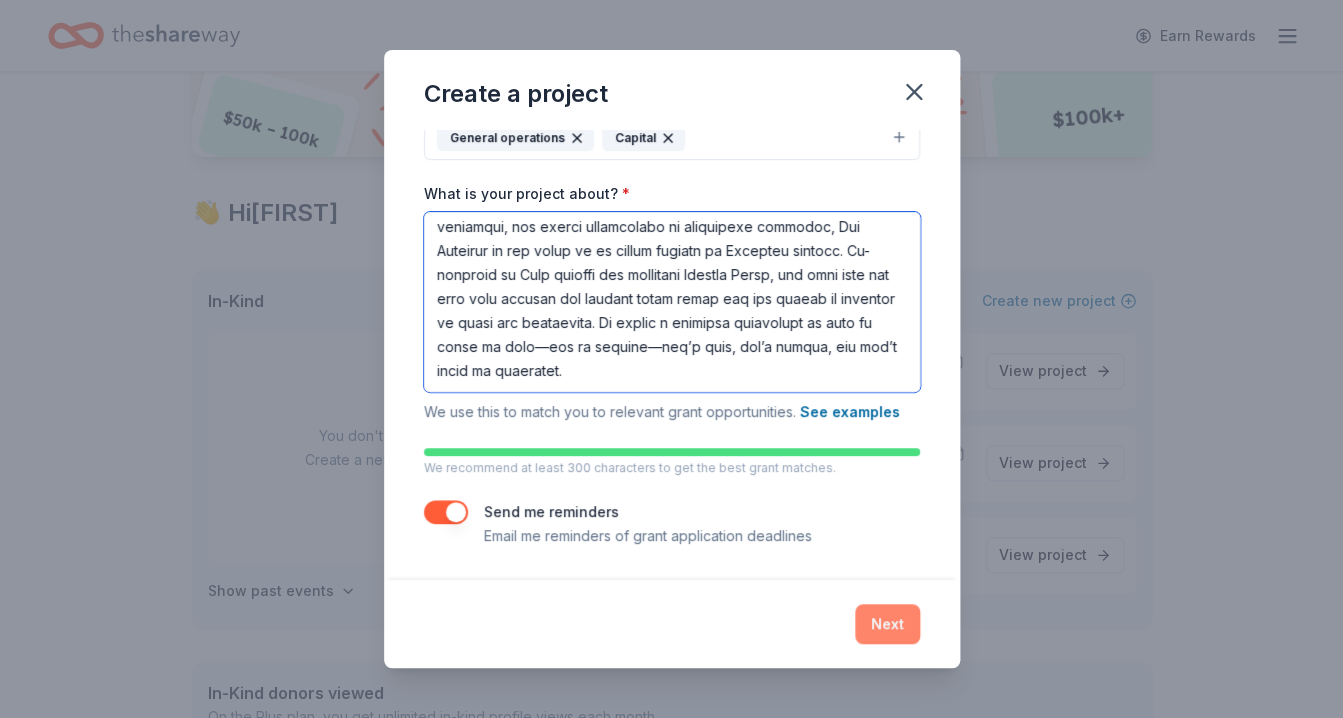 type on "The Adoptees is a feature documentary exploring the lifelong impact of Operation Babylift through the deeply personal lens of two of the Vietnamese adoptees, Mike Frailey and David Burh. Evacuated together during Operation Babylift, they were adopted by American families living on the same street in Missouri. While Mike embraced assimilation and the promise of the American Dream, David struggled to let go of their past. Their paths ultimately diverged—until David’s unexpected death prompted Mike to reconnect and rexamine their shared history.
What begins as one man’s search for answers about his childhood friend evolves into a larger investigation of identity, memory, and loss. The film follows Mike as he retraces his and David’s lives—from orphanages in Vietnam to small-town America and ultimately the 50th Anniversary of Operation Babylift in 2025 in Vietnam and America, surrounded by their wider community of Vietnamese adoptees.
Told through vérité footage, dual subject interviews, archival materials, ..." 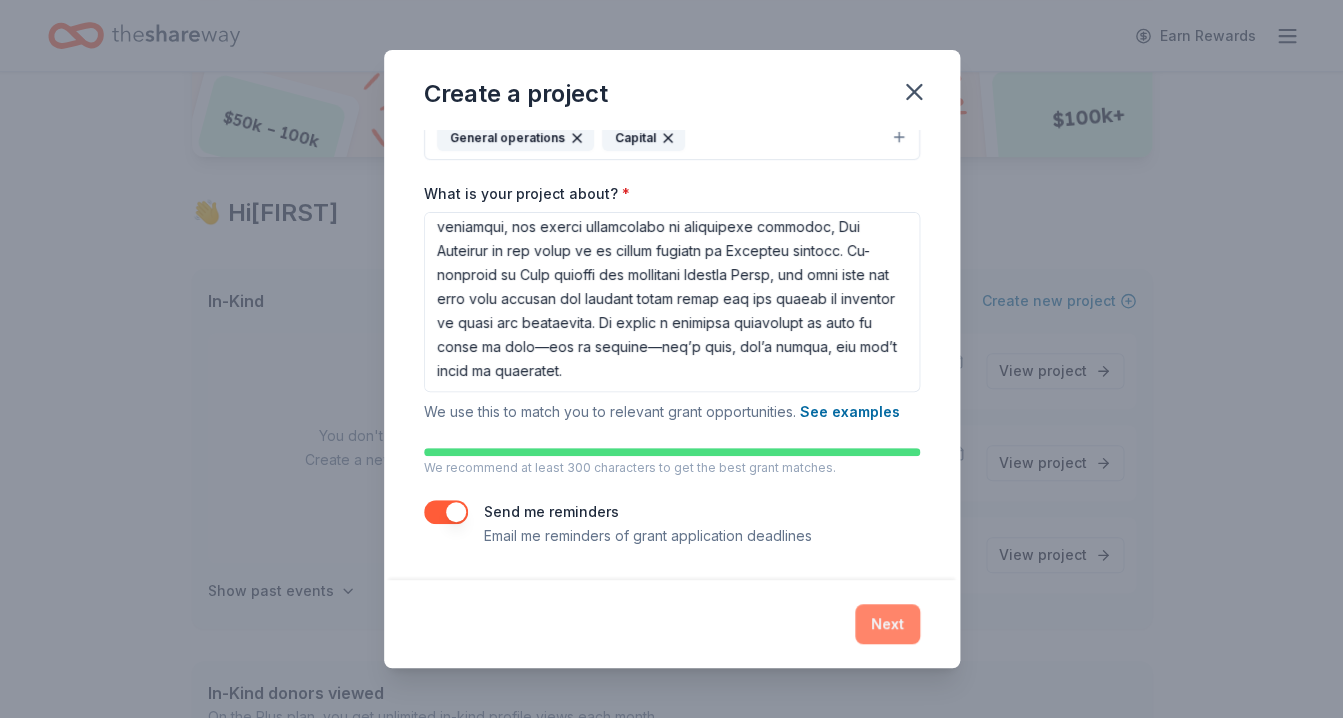 click on "Next" at bounding box center (887, 624) 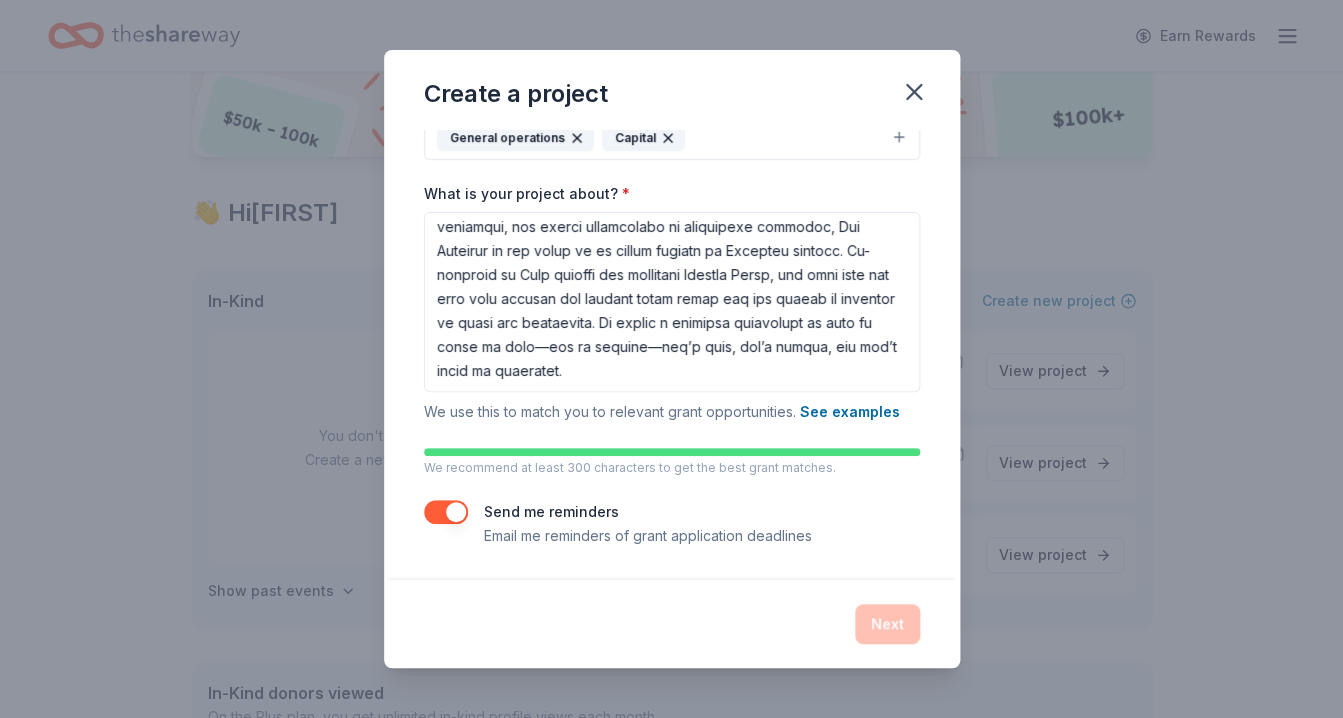 scroll, scrollTop: 0, scrollLeft: 0, axis: both 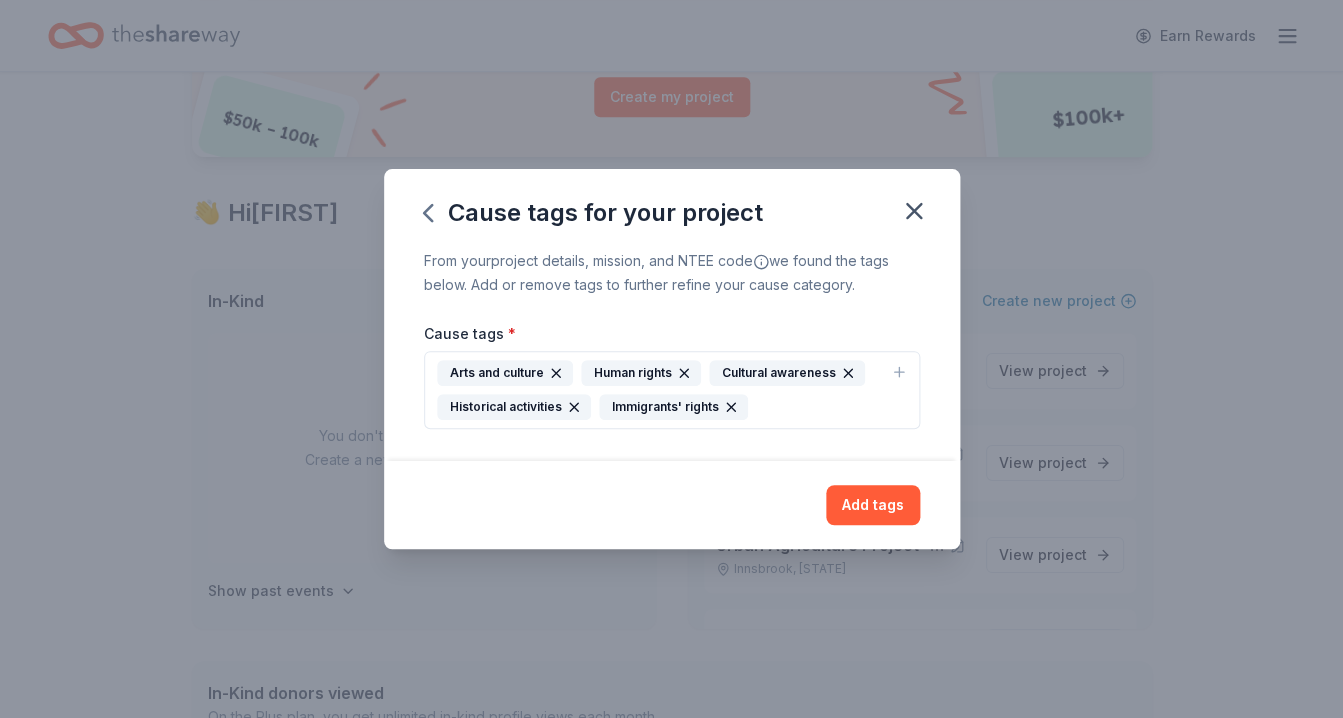 click on "Arts and culture Human rights Cultural awareness Historical activities Immigrants' rights" at bounding box center (660, 390) 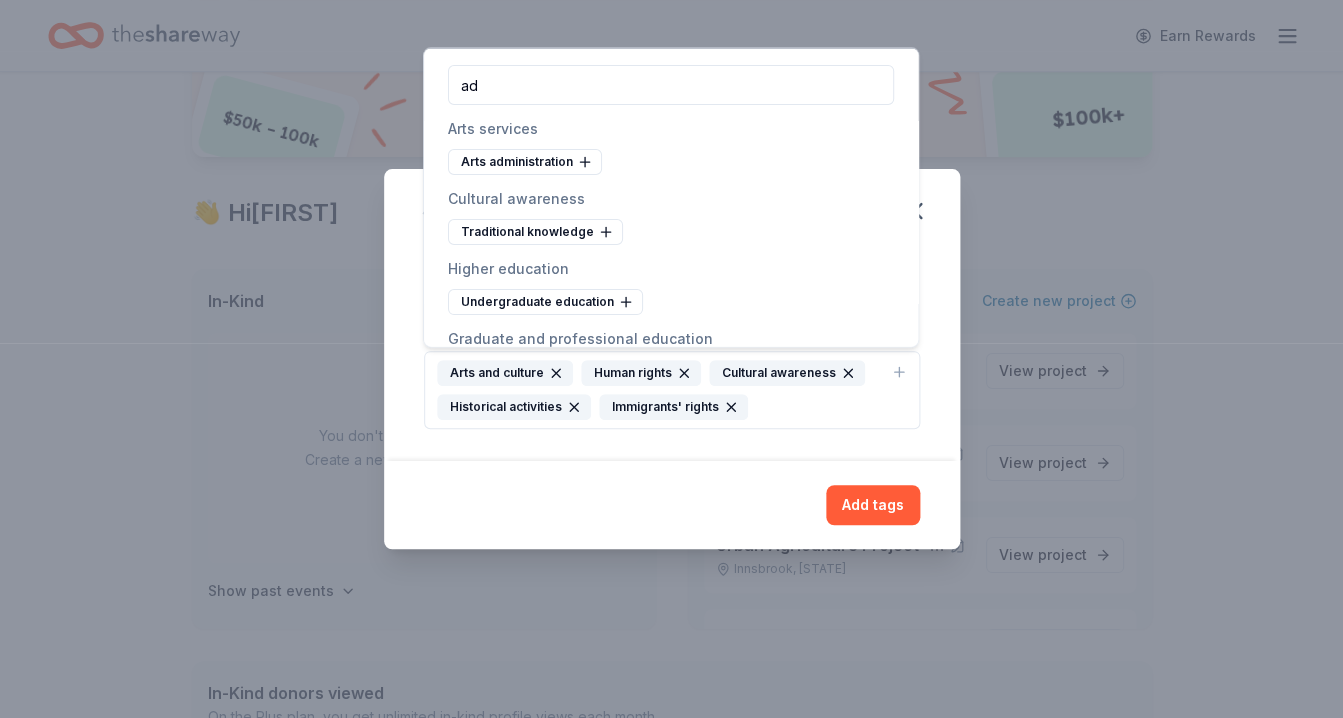 type on "a" 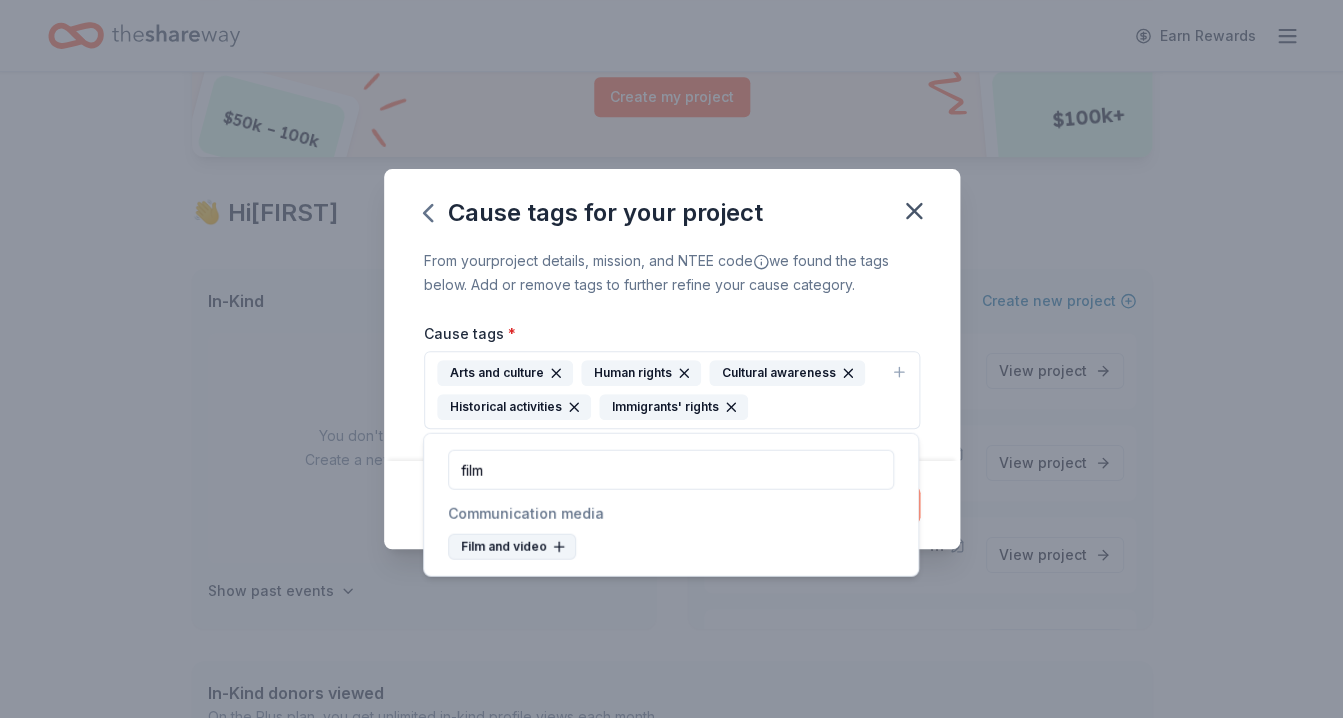 click on "Film and video" at bounding box center (512, 547) 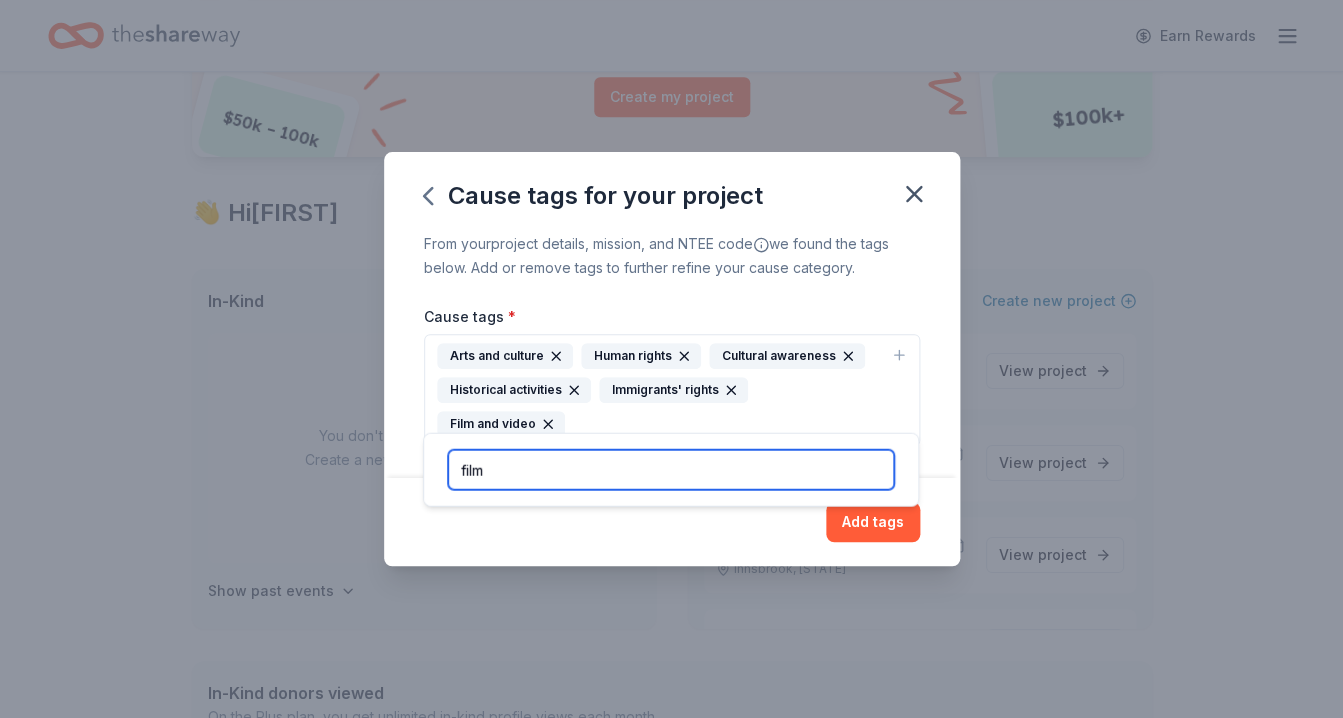 drag, startPoint x: 492, startPoint y: 472, endPoint x: 417, endPoint y: 468, distance: 75.10659 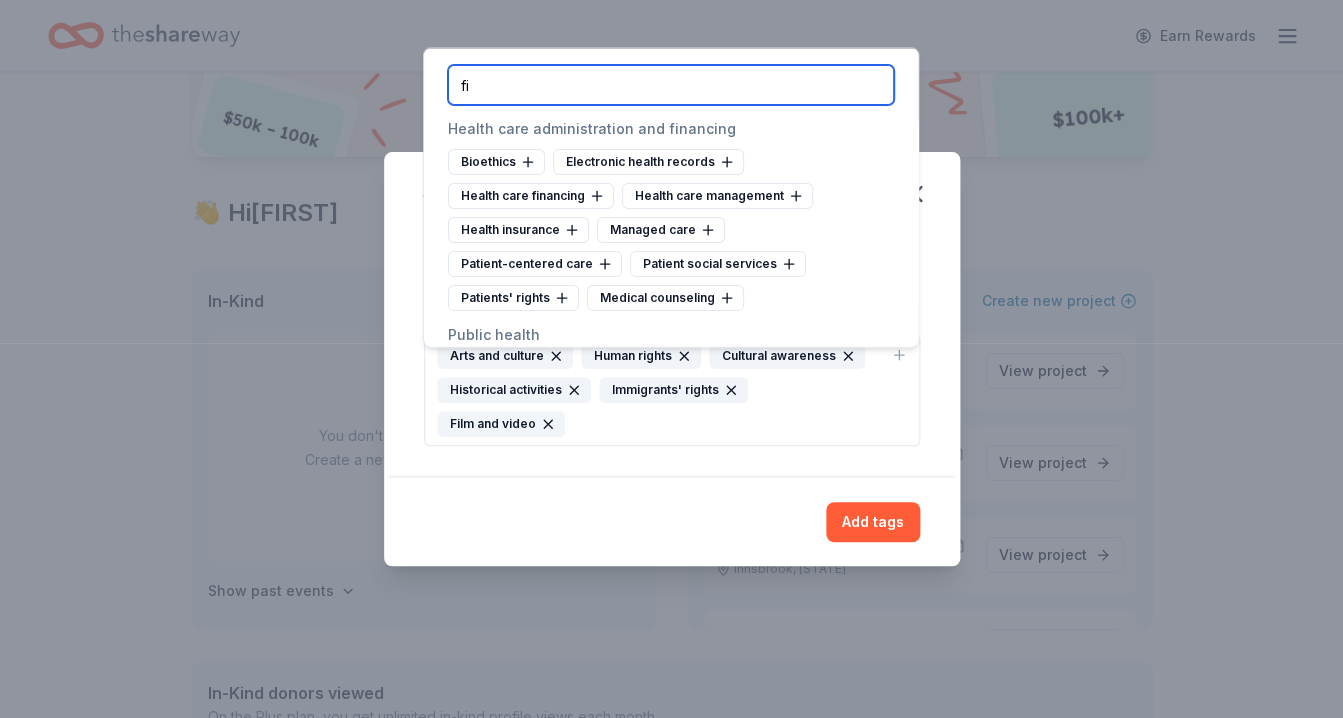 type on "f" 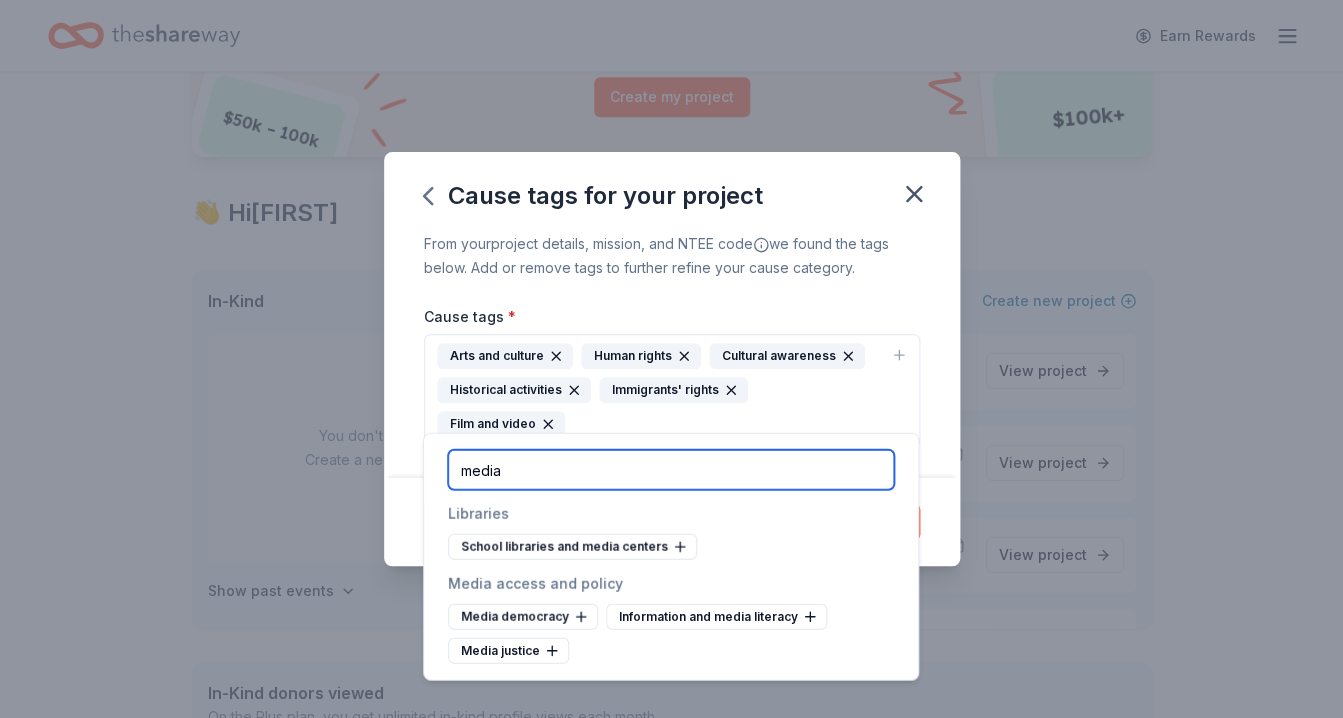 type on "media" 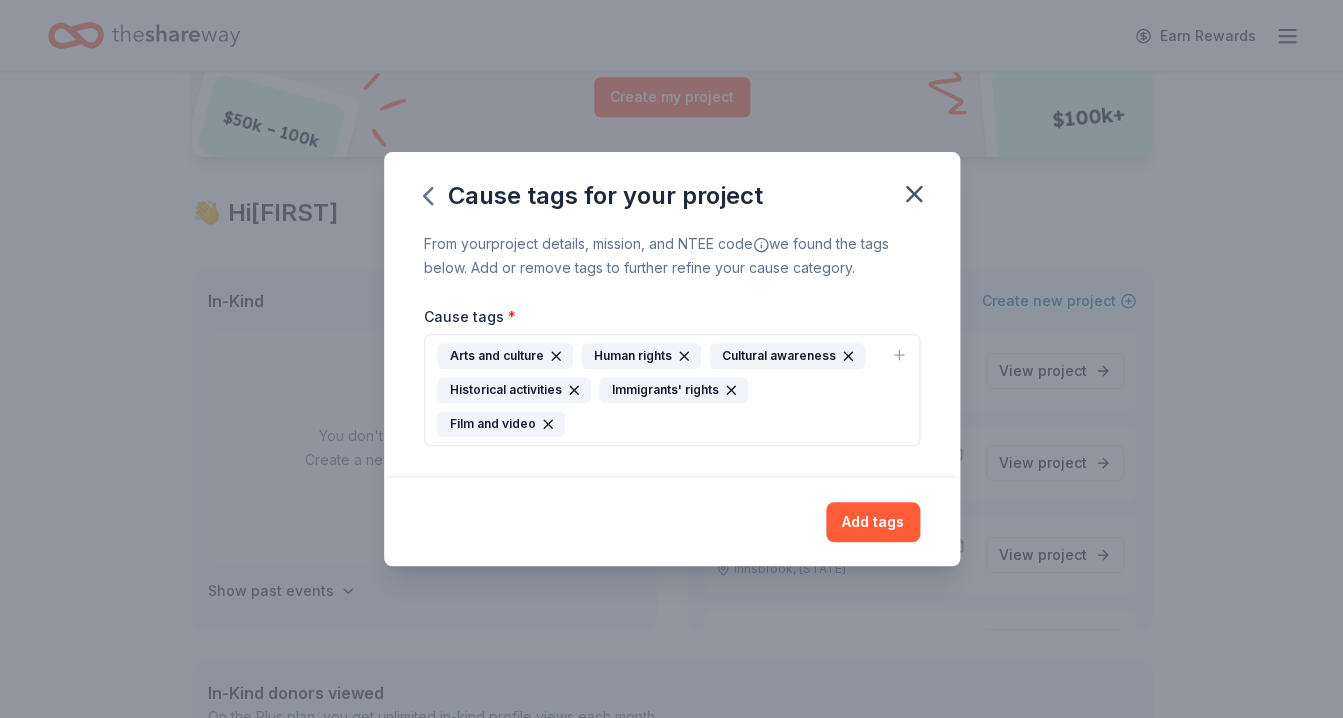 drag, startPoint x: 417, startPoint y: 468, endPoint x: 786, endPoint y: 511, distance: 371.49698 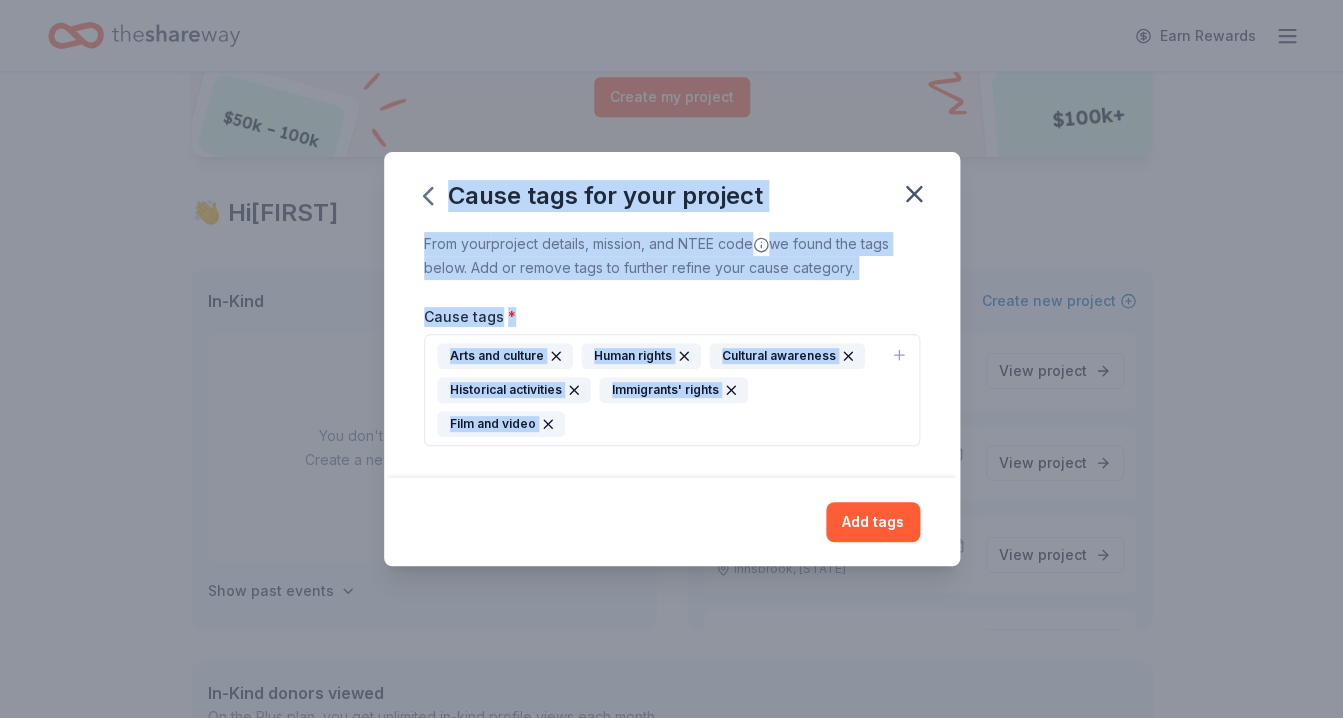 click on "Earn Rewards $ 10k – 20k $ 50k – 100k $ 100k+ Access   $ 3b +   in grant funding Looking for grant funding too? Find thousands of grant opportunities that match your mission and location, completely free. Create my project 👋 Hi  Alison In-Kind Create  new  event   You don't have an active event. Create a new event to view donors. Show past events Grants New Create  new  project   Documentary Film - The Adoptees Manakin, VA View   project   Richmond Education Advancement Initiative Richmond, VA View   project   Urban Agriculture Project - After School Activity Innsbrook, VA View   project   School Programs Richmond, VA View   project   In-Kind donors viewed On the Plus plan, you get unlimited in-kind profile views each month. You have not yet viewed any  in-kind  profiles this month. Create a new  event   to view  donors . Grants viewed On the Plus plan, you get 5 grant profile views each month. United Company Foundation Grant Due 8/31 not specified United Company Foundation You have   4  more   grant" at bounding box center [671, 115] 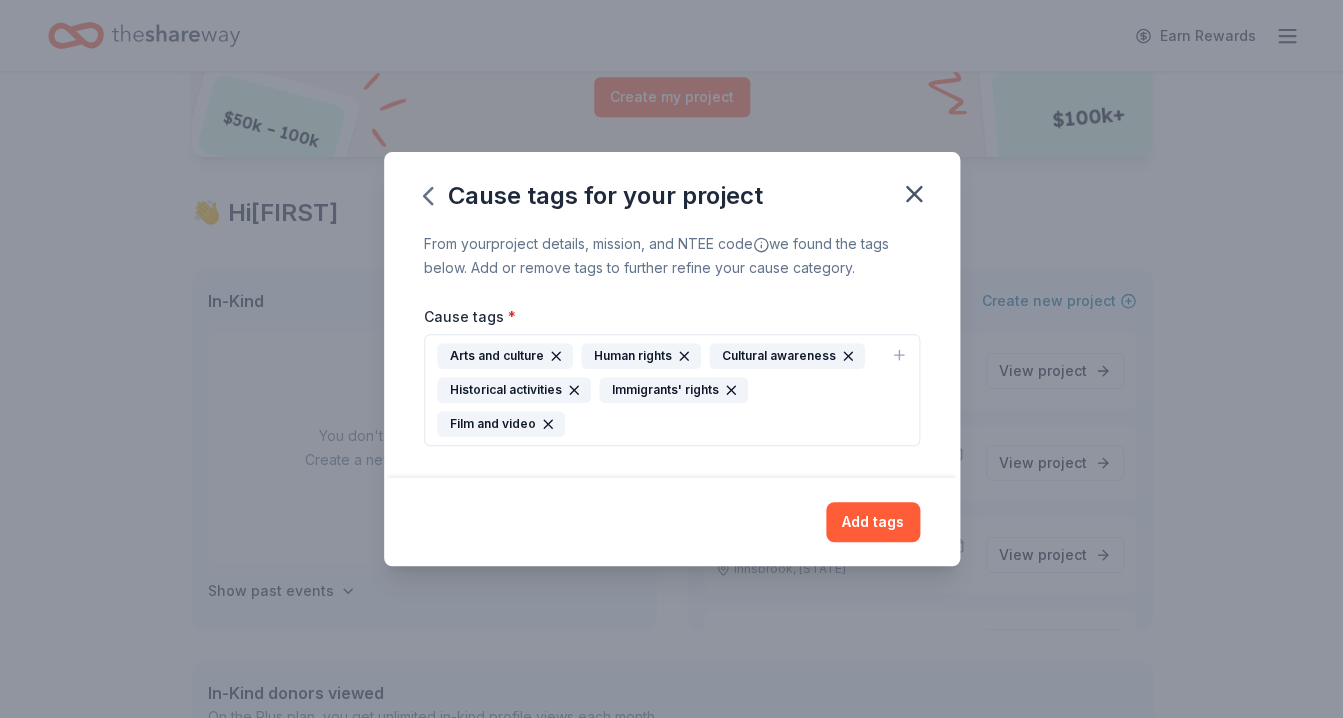 click on "Add tags" at bounding box center (672, 522) 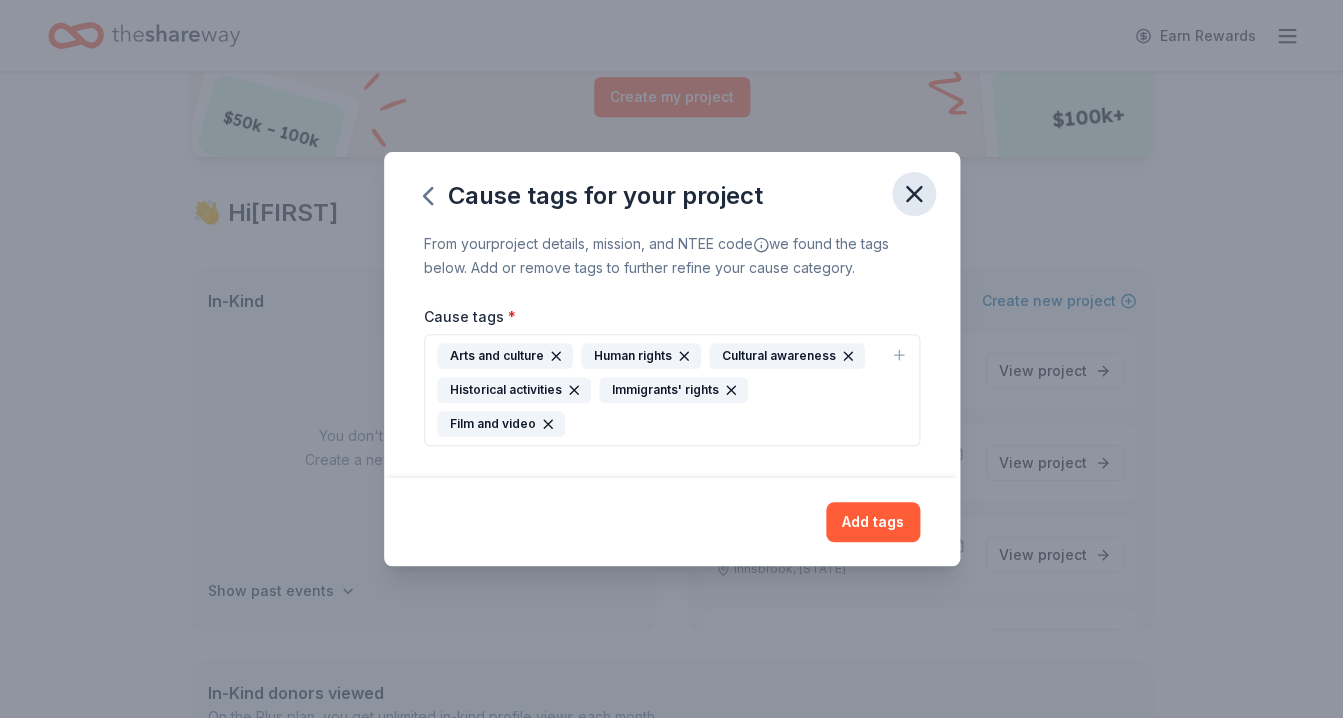 click 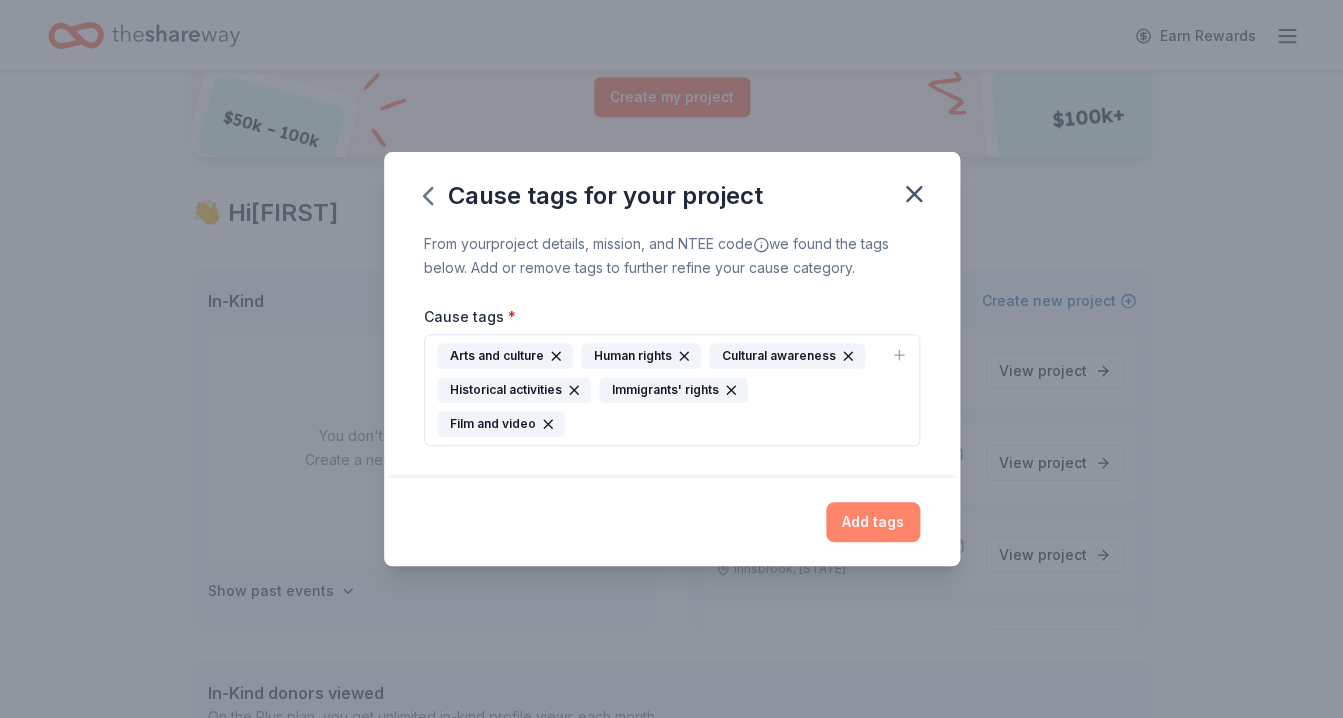 click on "Add tags" at bounding box center (873, 522) 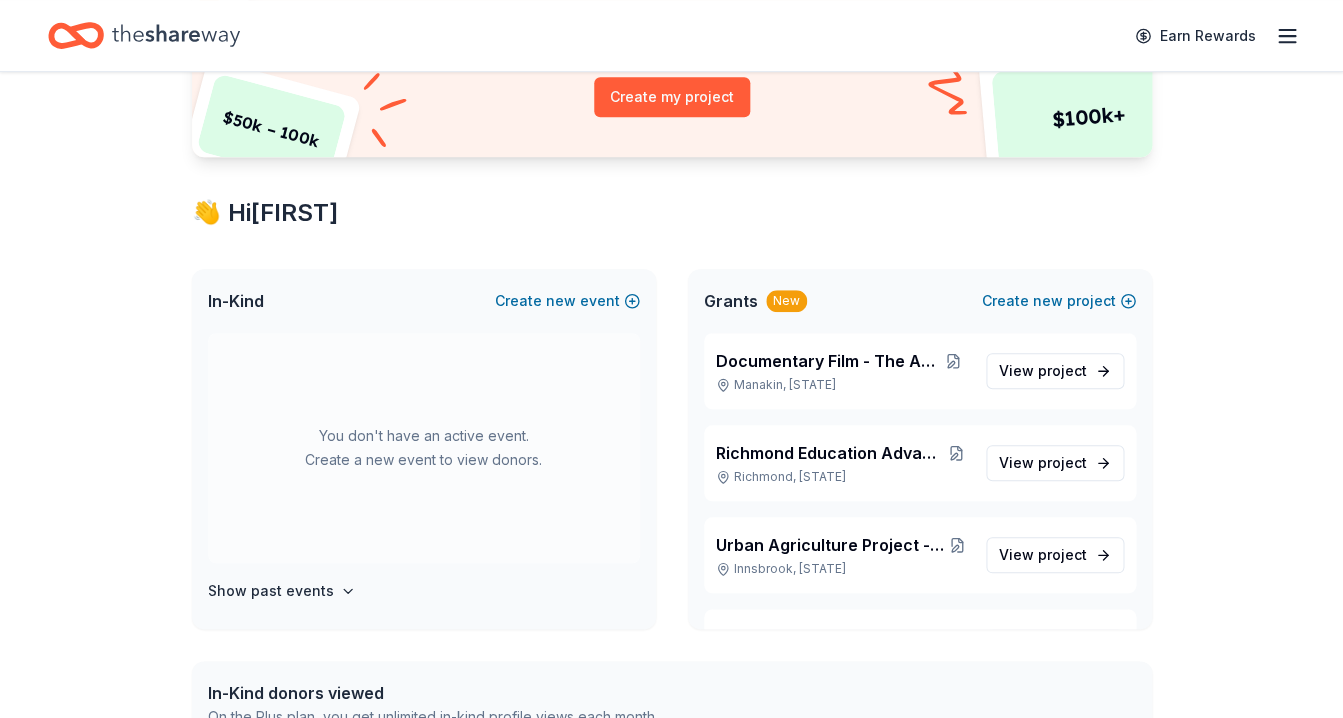 scroll, scrollTop: 0, scrollLeft: 0, axis: both 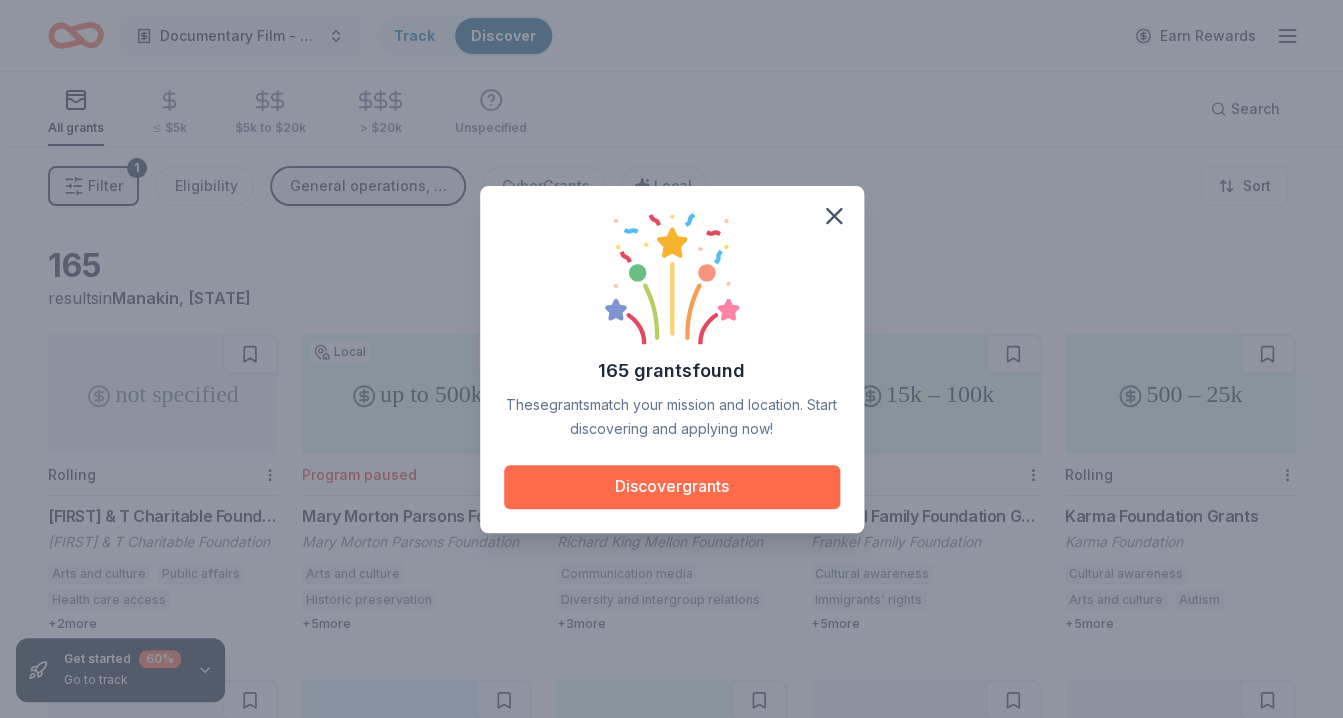 click on "Discover  grants" at bounding box center [672, 487] 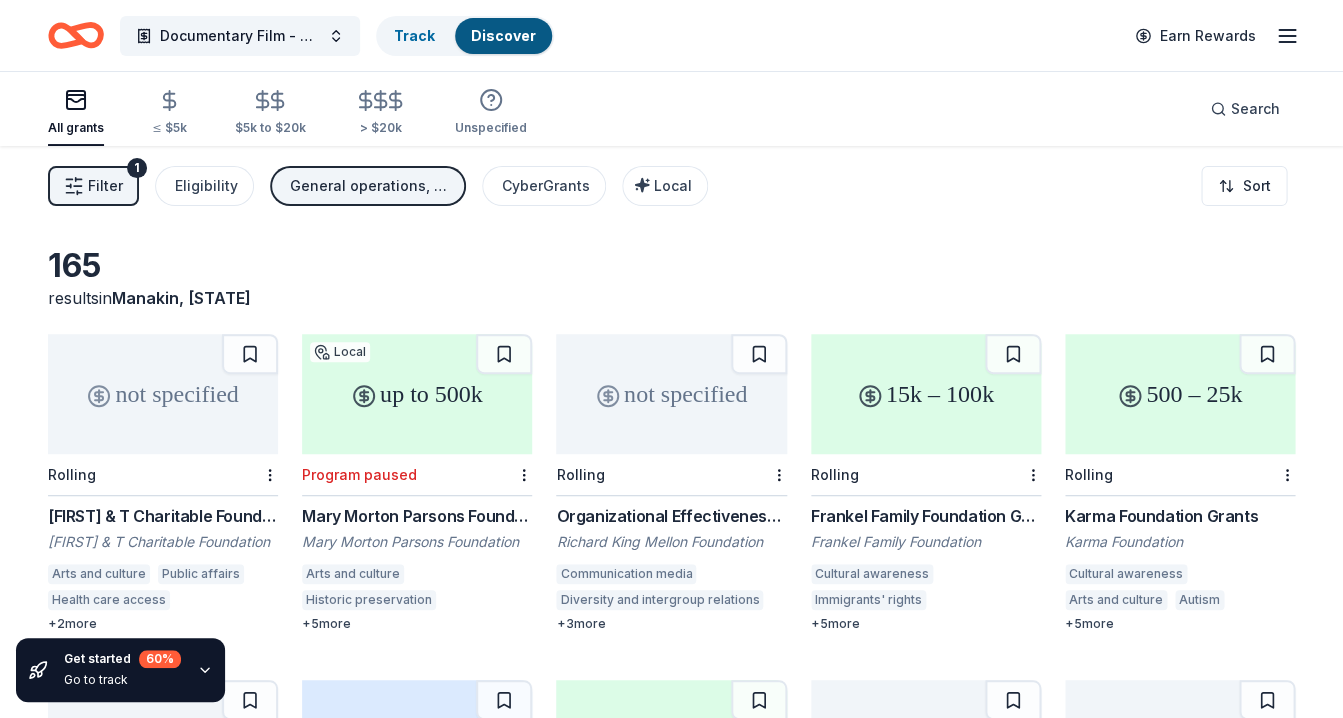scroll, scrollTop: 0, scrollLeft: 0, axis: both 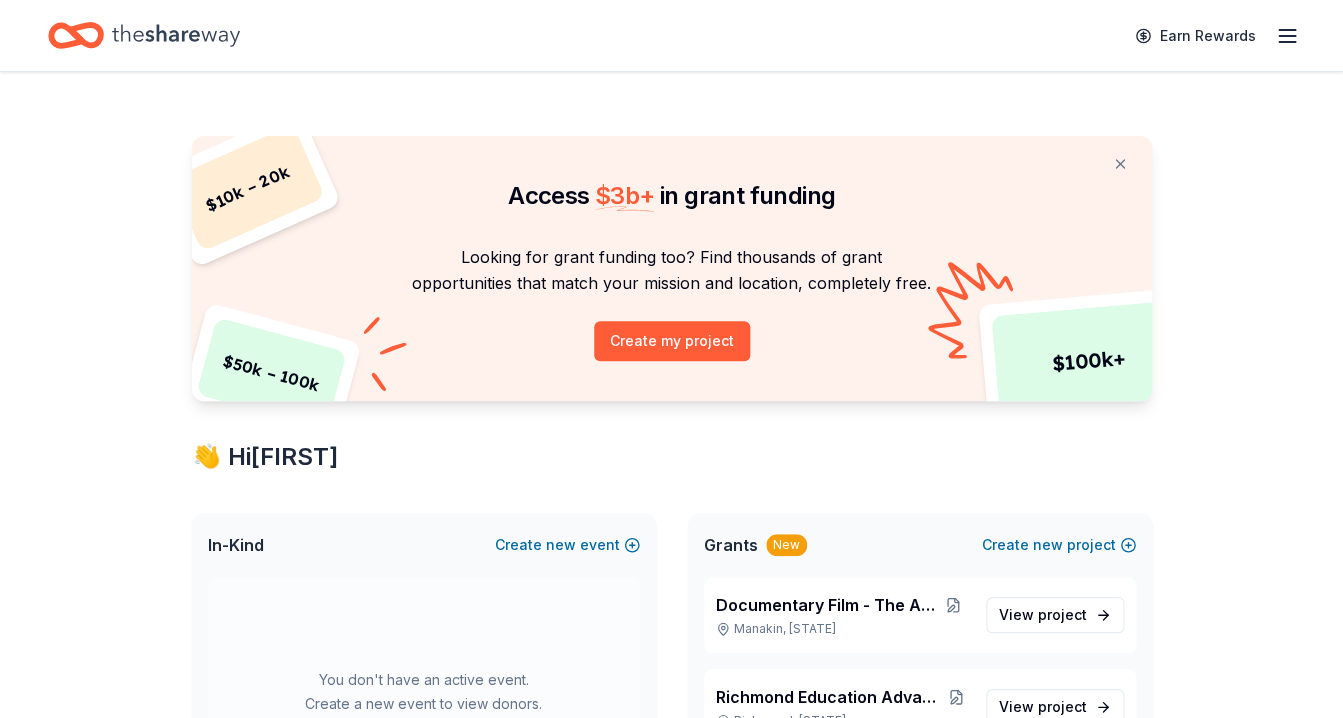 click on "$ 10k – 20k $ 50k – 100k $ 100k+ Access   $ 3b +   in grant funding Looking for grant funding too? Find thousands of grant opportunities that match your mission and location, completely free. Create my project 👋 Hi  Alison In-Kind Create  new  event   You don't have an active event. Create a new event to view donors. Show past events Grants New Create  new  project   Documentary Film - The Adoptees Manakin, VA View   project   Richmond Education Advancement Initiative Richmond, VA View   project   Urban Agriculture Project - After School Activity Innsbrook, VA View   project   School Programs Richmond, VA View   project   In-Kind donors viewed On the Plus plan, you get unlimited in-kind profile views each month. You have not yet viewed any  in-kind  profiles this month. Create a new  event   to view  donors . Grants viewed On the Plus plan, you get 5 grant profile views each month. United Company Foundation Grant Due 8/31 not specified United Company Foundation You have   4  more   grant  profile" at bounding box center (671, 922) 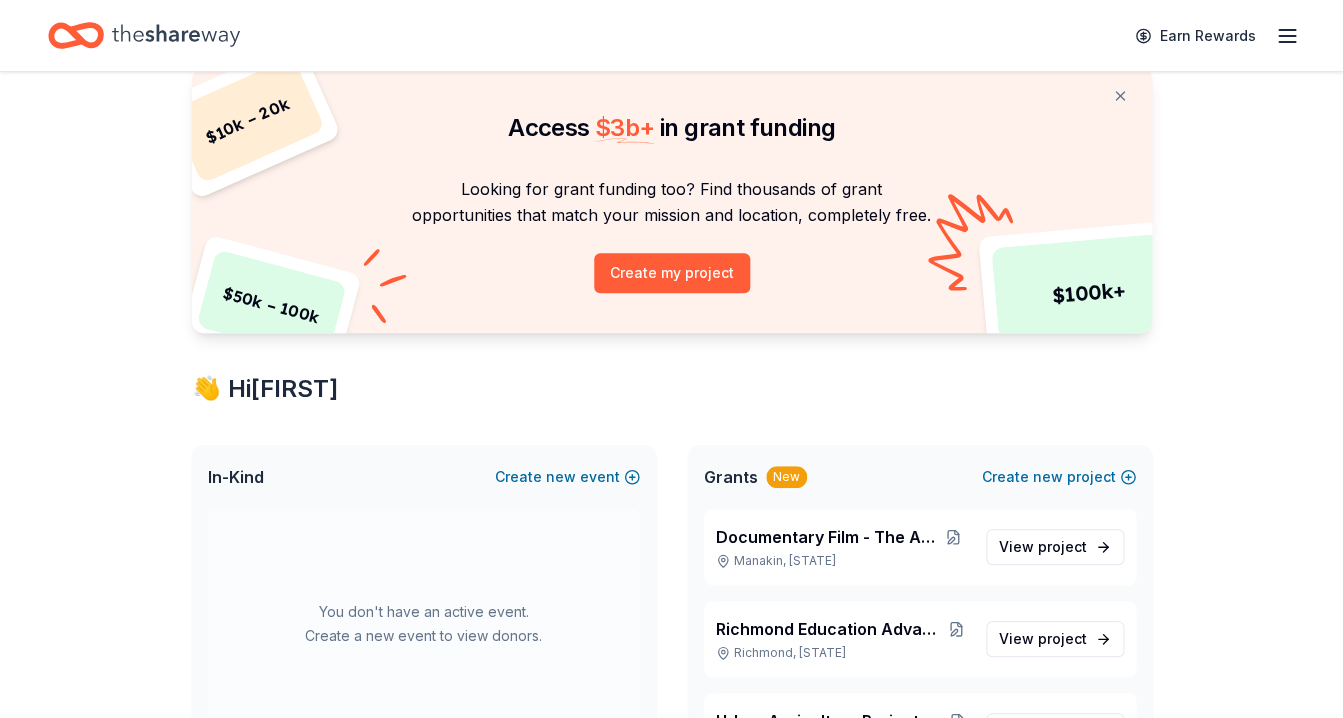 scroll, scrollTop: -4, scrollLeft: 0, axis: vertical 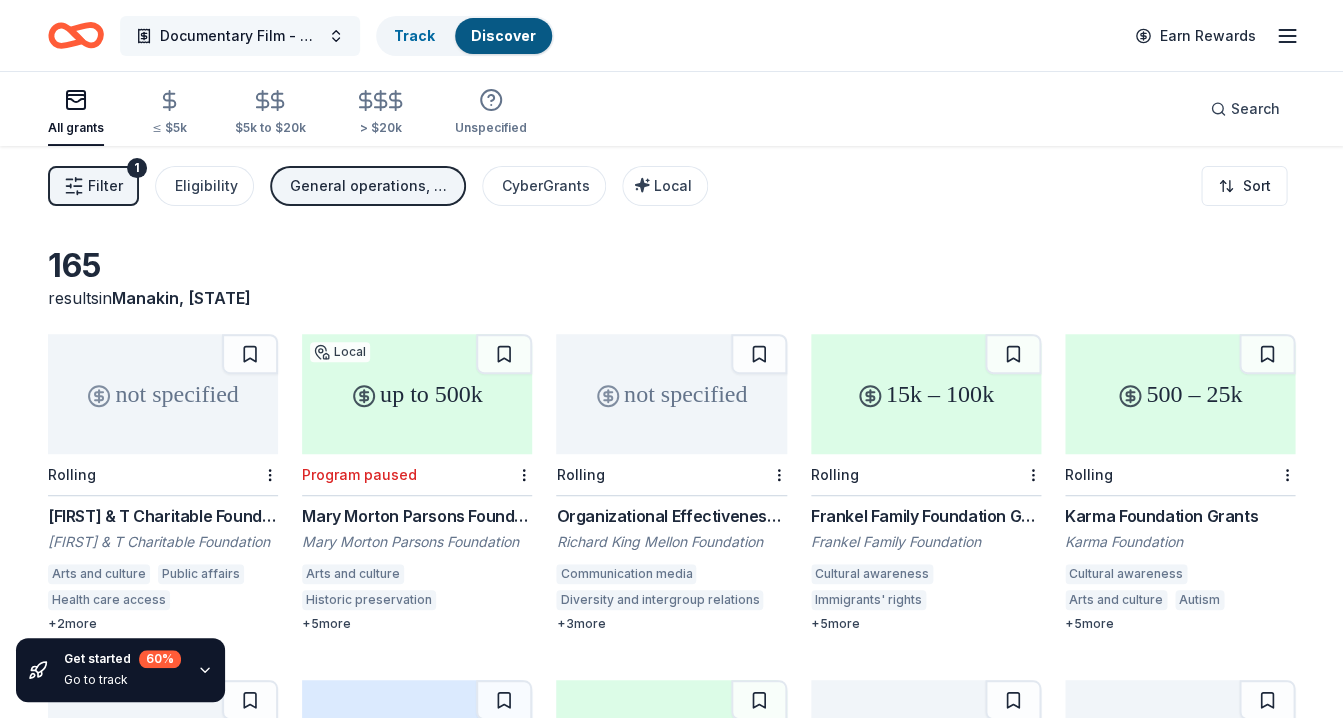 click on "Documentary Film - The Adoptees" at bounding box center (240, 36) 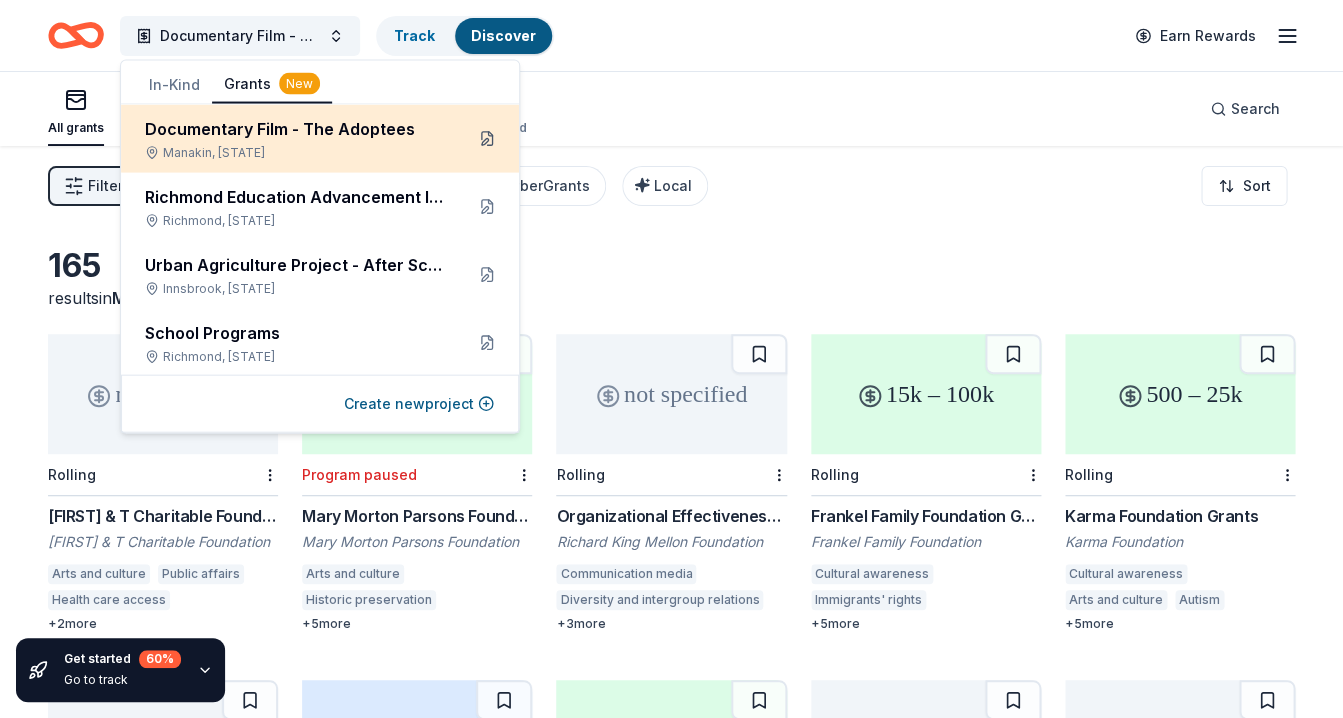 click at bounding box center (487, 139) 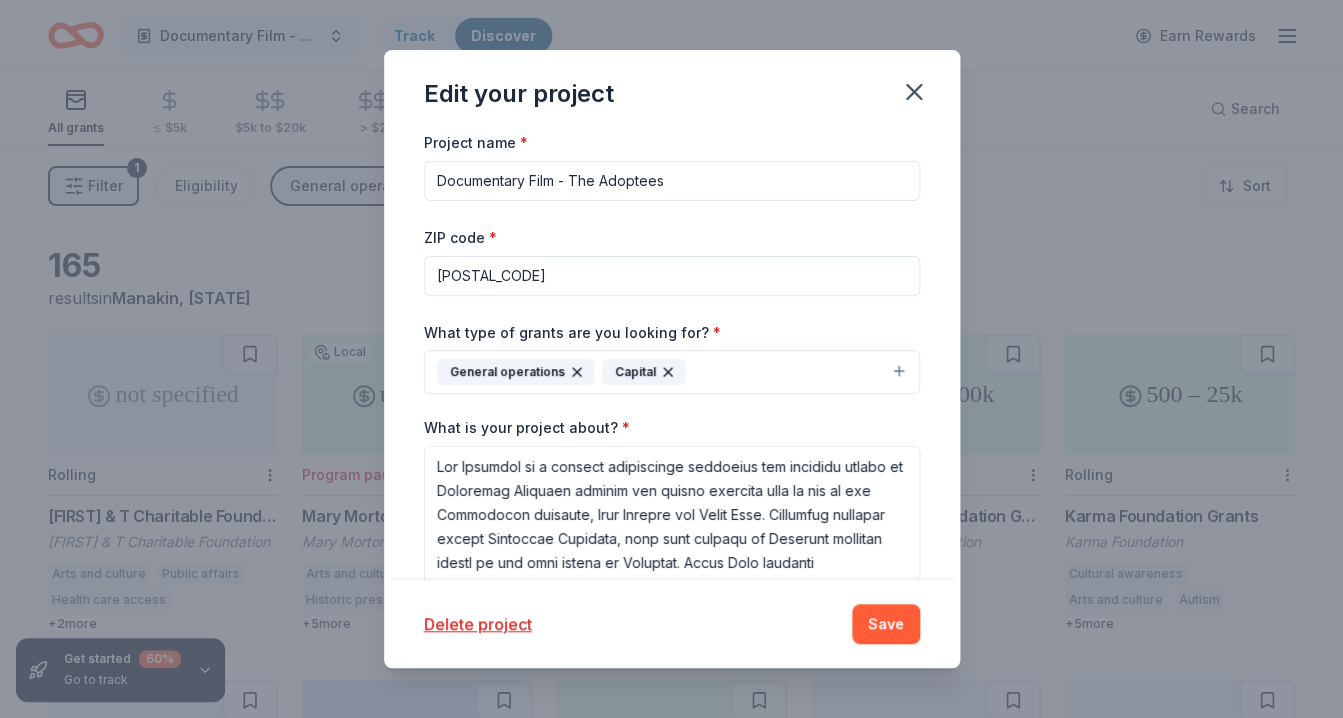 click on "23238" at bounding box center (672, 276) 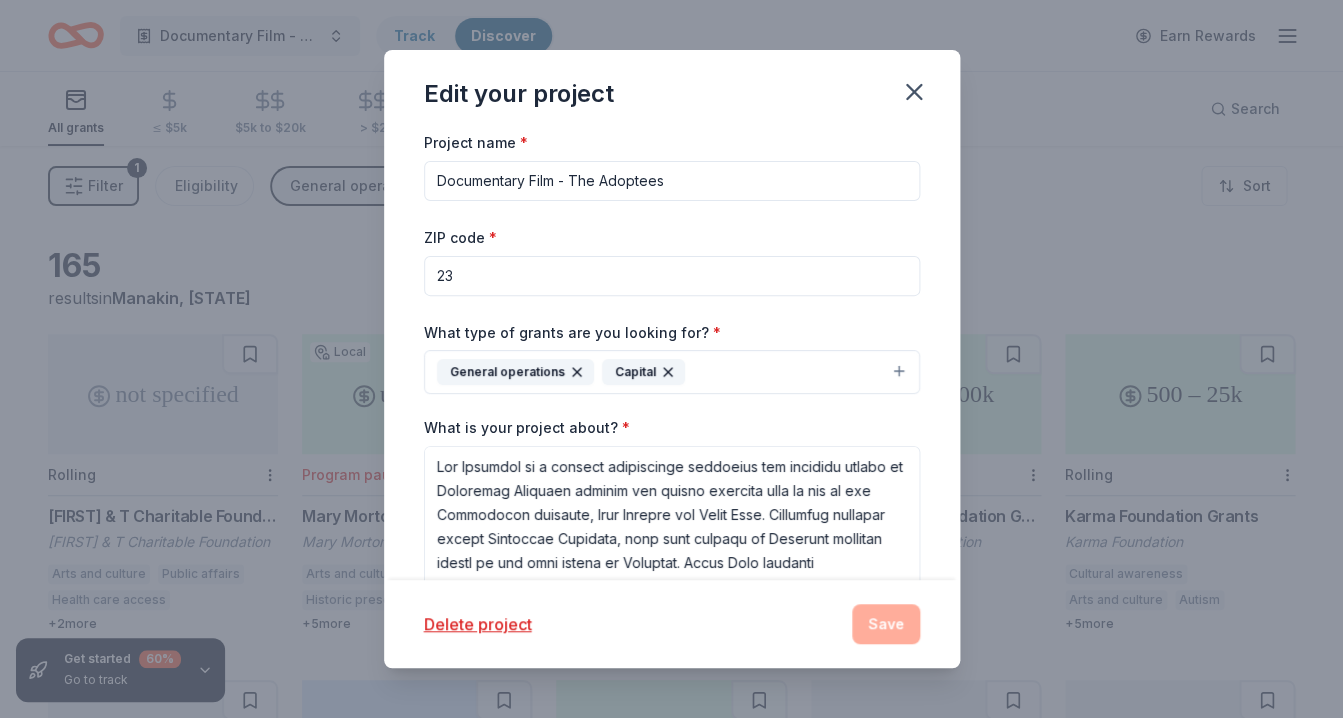 type on "2" 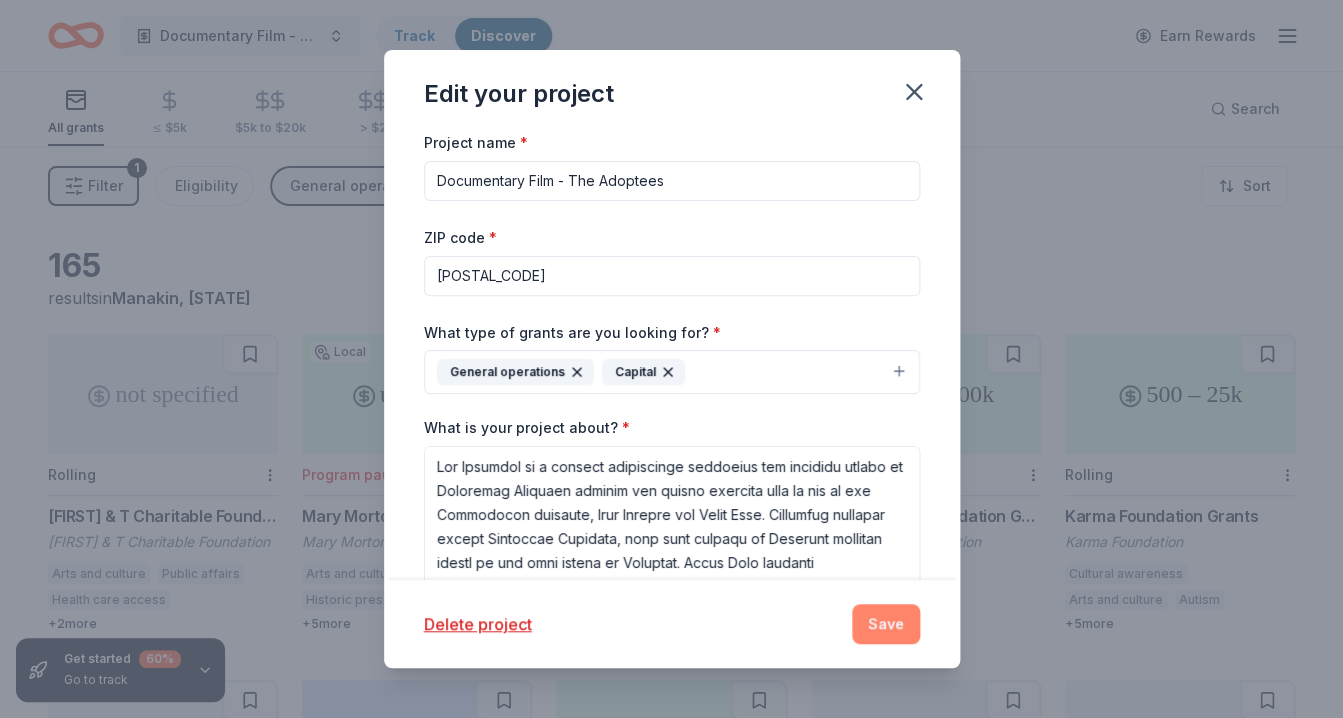 type on "90039" 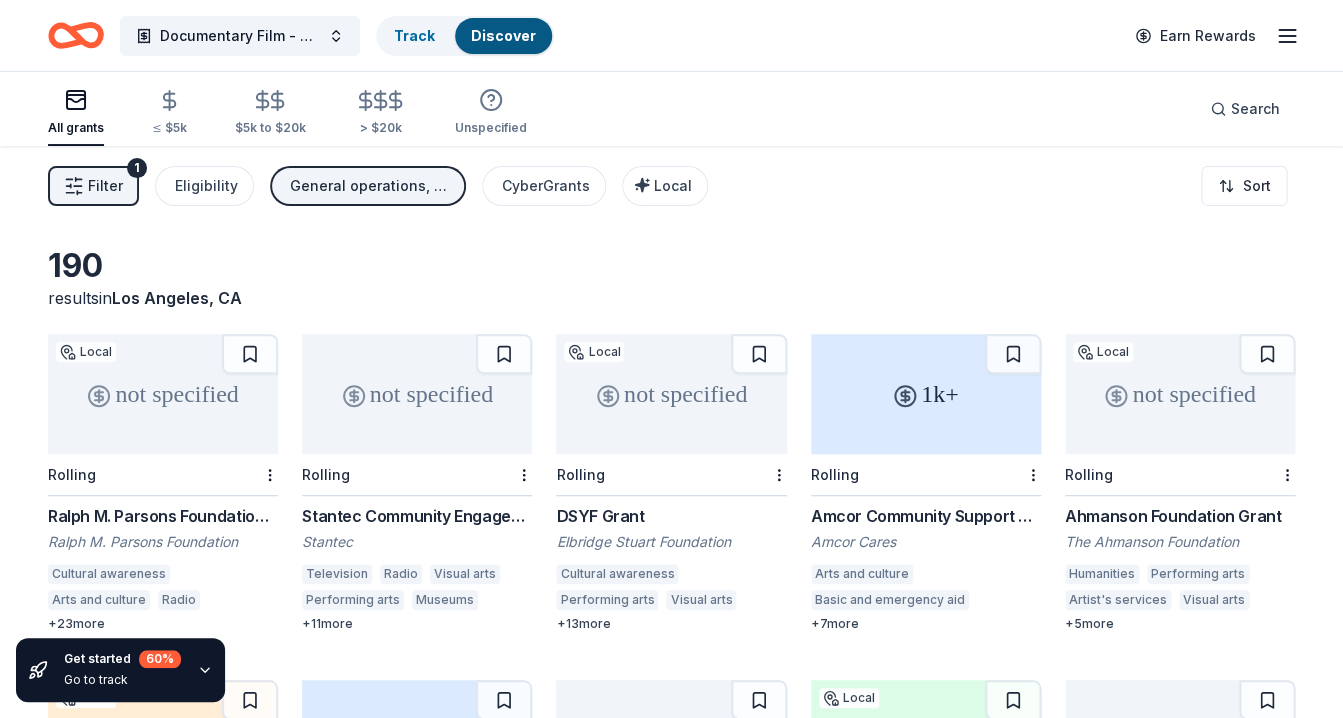 click on "190 results  in  Los Angeles, CA not specified Local Rolling Ralph M. Parsons Foundation Grant Ralph M. Parsons Foundation Cultural awareness Arts and culture Radio Performing arts Museums Arts education Visual arts Higher education Health care access Human services Health care clinics Early childhood education Elementary and secondary education Education services College preparation Vocational education Health Emergency care Mental and behavioral disorders Basic and emergency aid Child welfare Homeless services Senior services Youth development Leadership development Civic participation +  23  more not specified Rolling Stantec Community Engagement Grant Stantec Television Radio Visual arts Performing arts Museums Arts education Orchestral music Elementary and secondary education College preparation Vocational education Environment Energy efficiency Air quality Climate change Health care clinics Education services +  11  more not specified Local Rolling DSYF Grant Elbridge Stuart Foundation Performing arts 7" at bounding box center [671, 642] 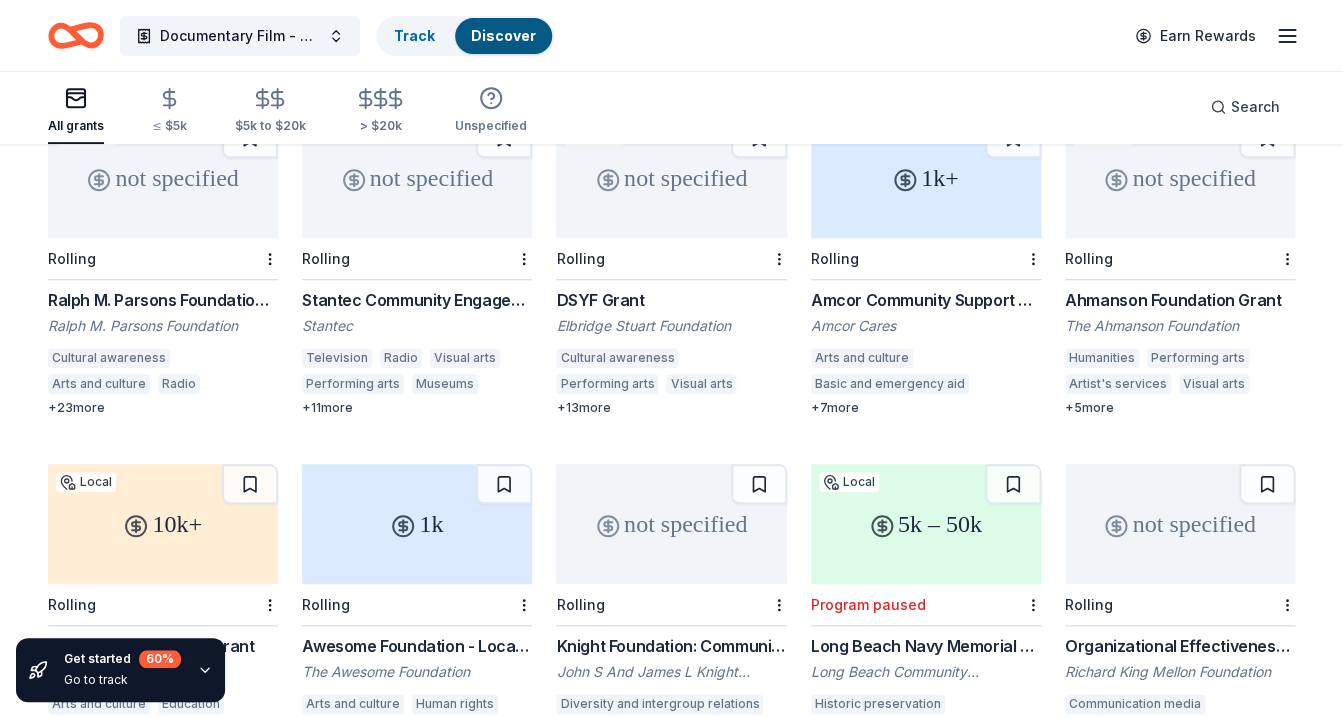 scroll, scrollTop: 217, scrollLeft: 0, axis: vertical 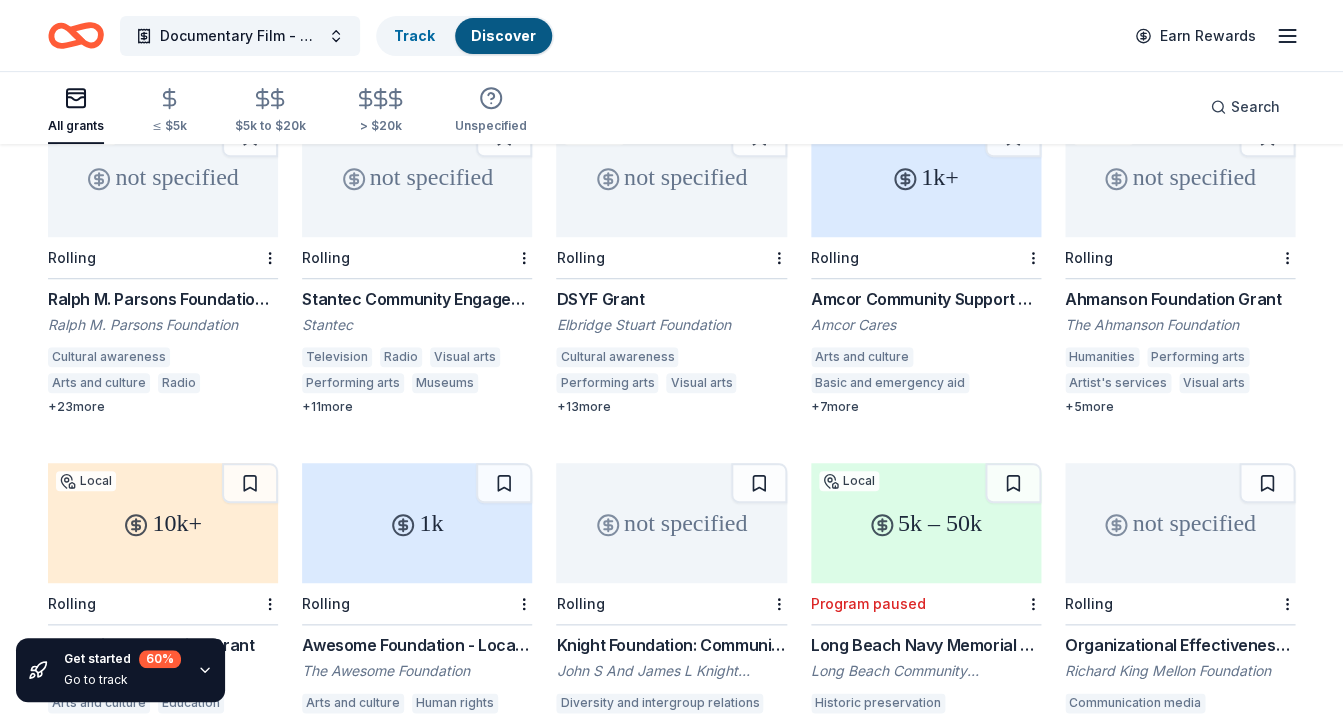 click on "Ralph M. Parsons Foundation Grant" at bounding box center (163, 299) 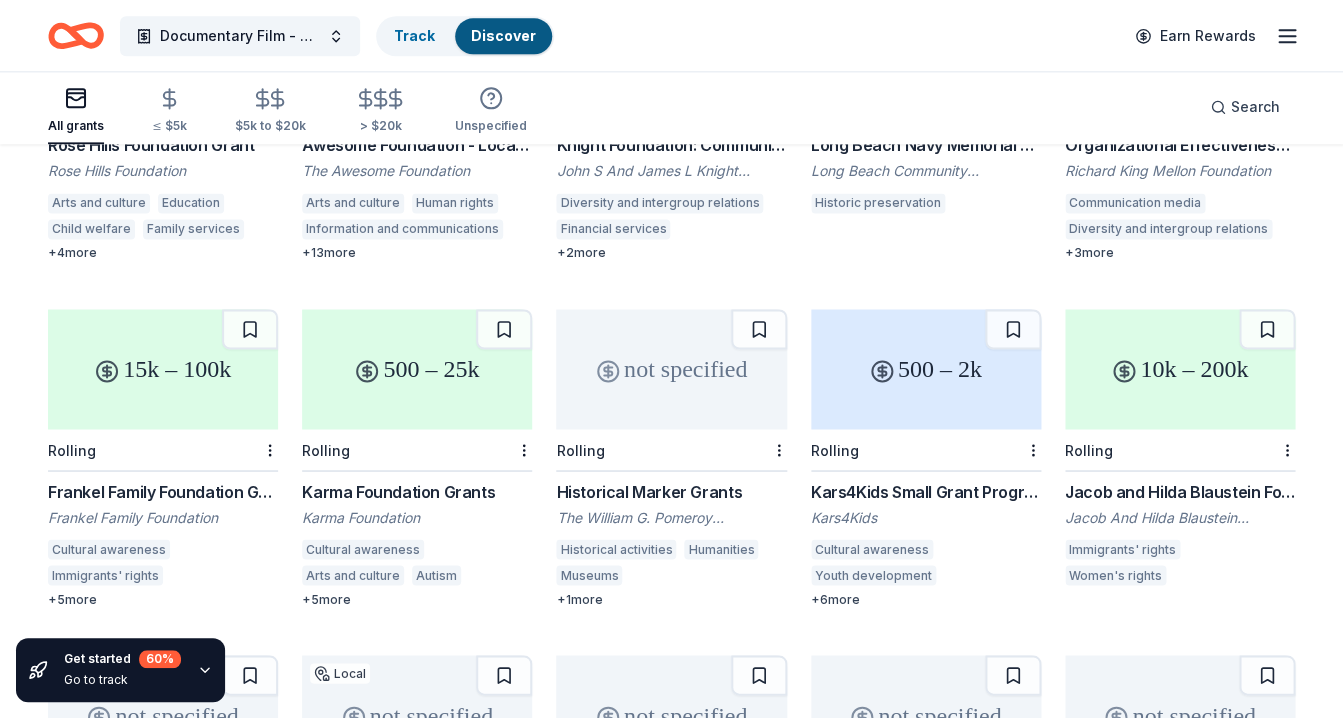 scroll, scrollTop: 792, scrollLeft: 0, axis: vertical 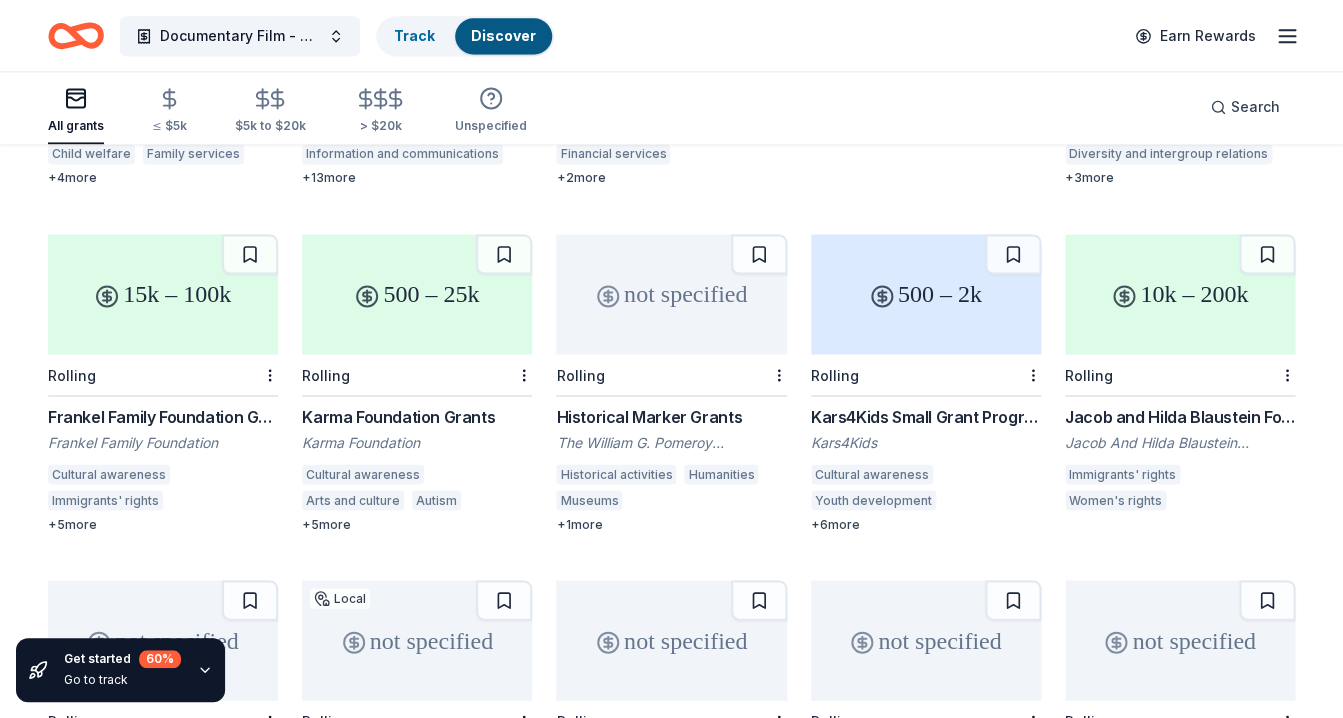 click on "+  1  more" at bounding box center (671, 524) 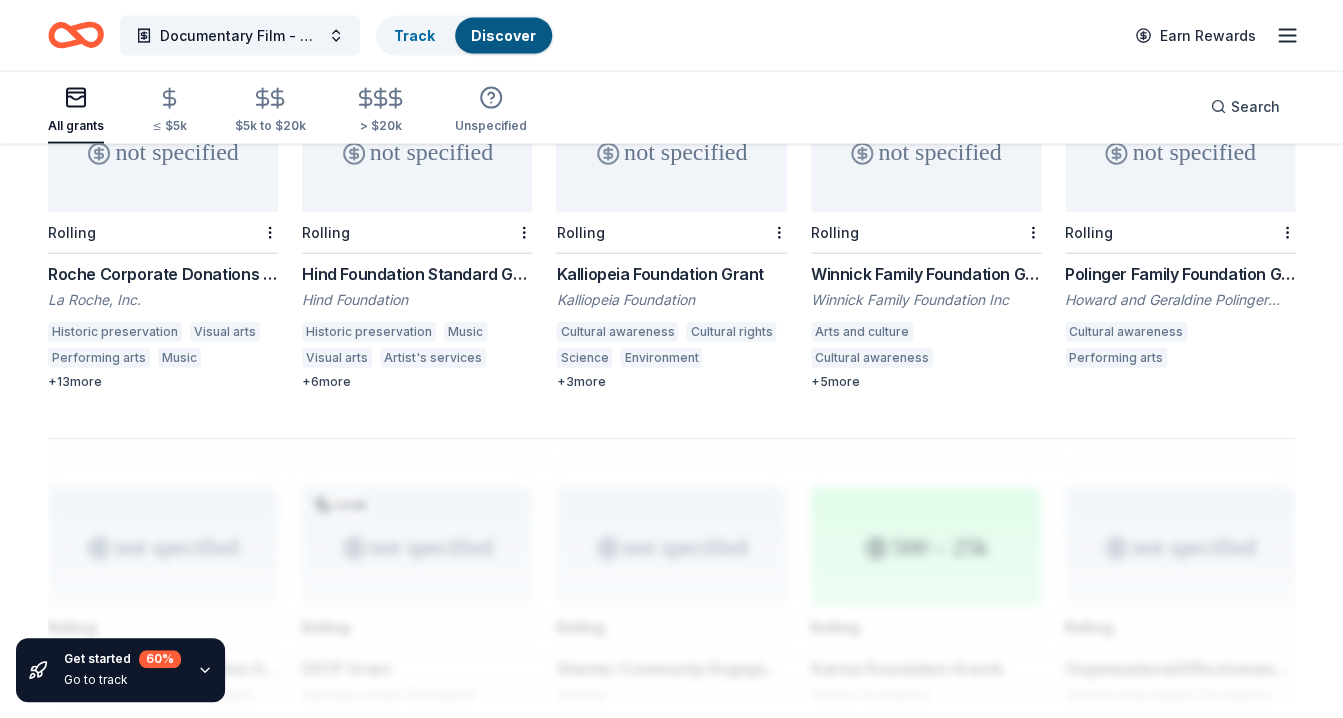 scroll, scrollTop: 1283, scrollLeft: 0, axis: vertical 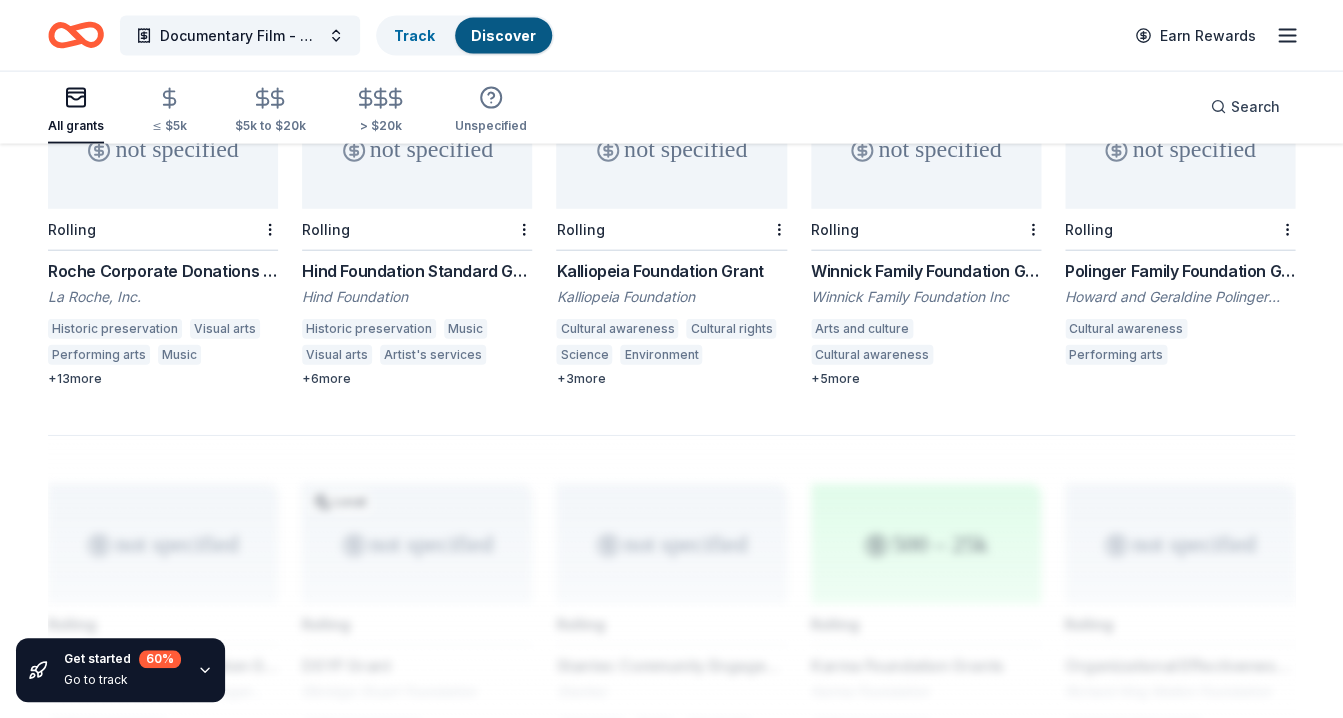 click on "Hind Foundation Standard Grant" at bounding box center [417, 271] 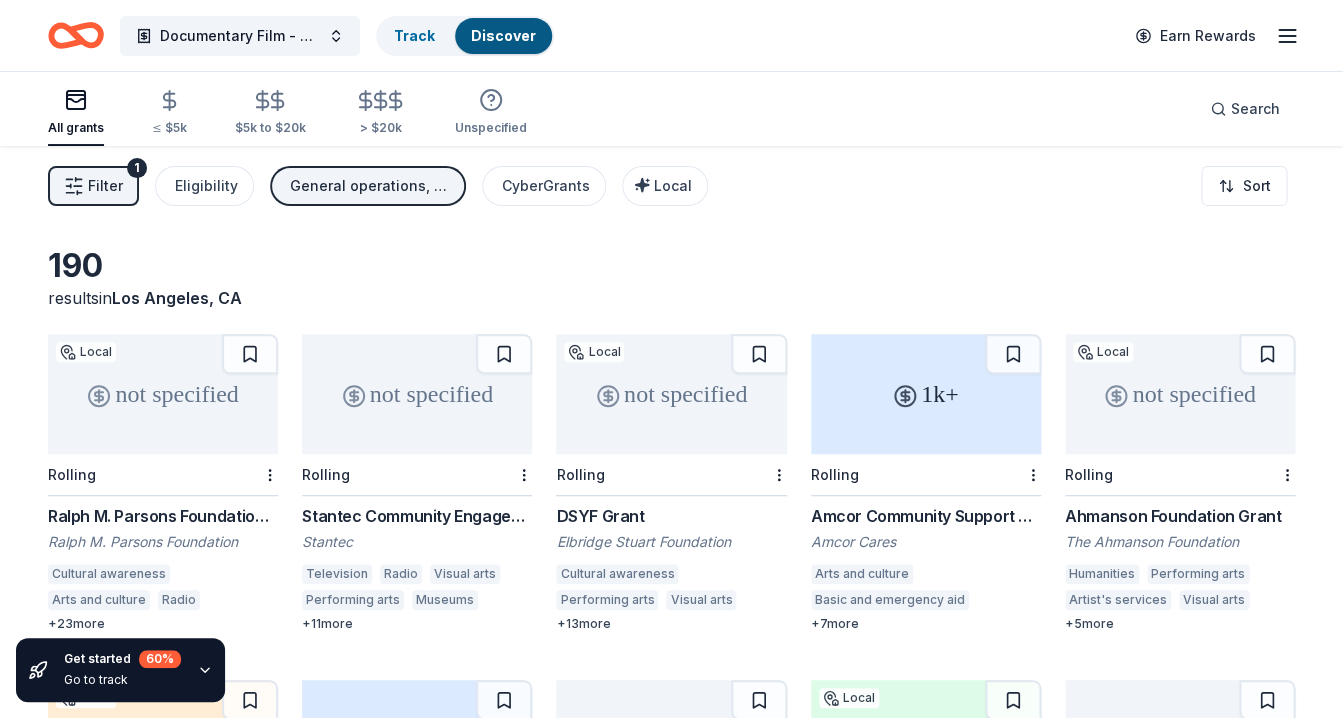 scroll, scrollTop: 0, scrollLeft: 0, axis: both 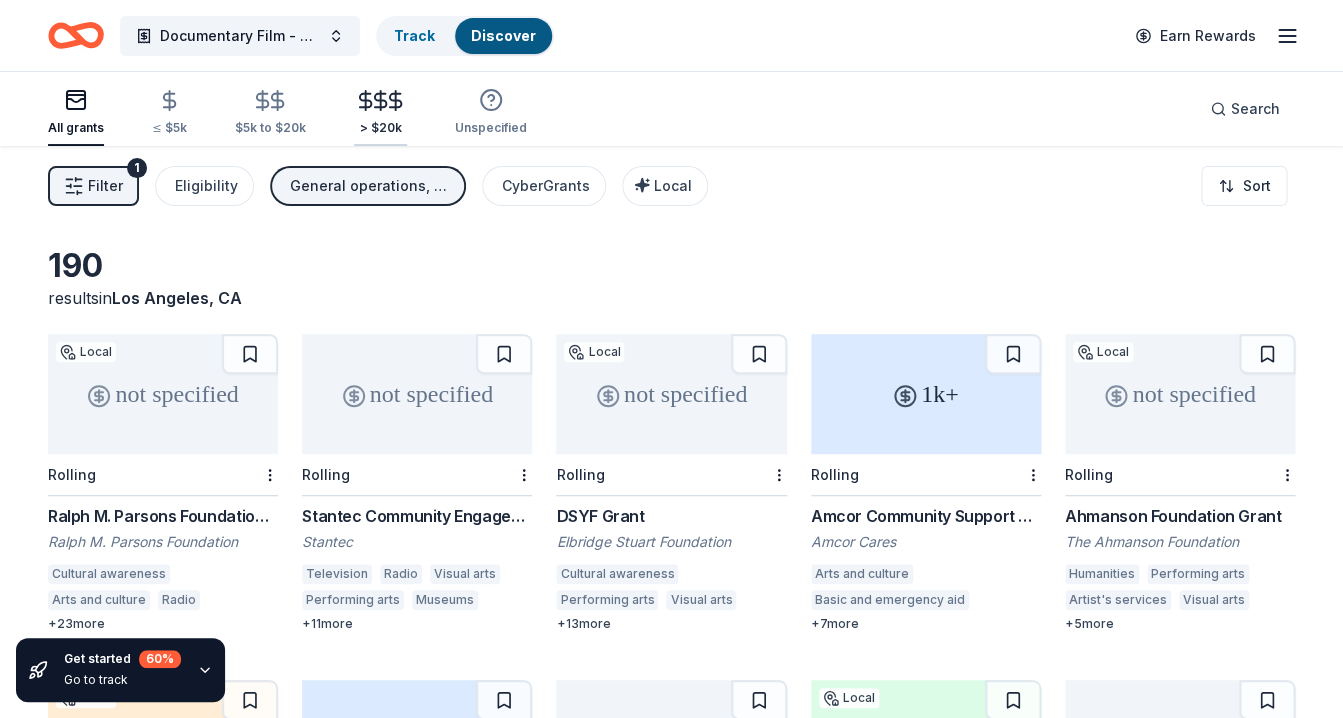 click 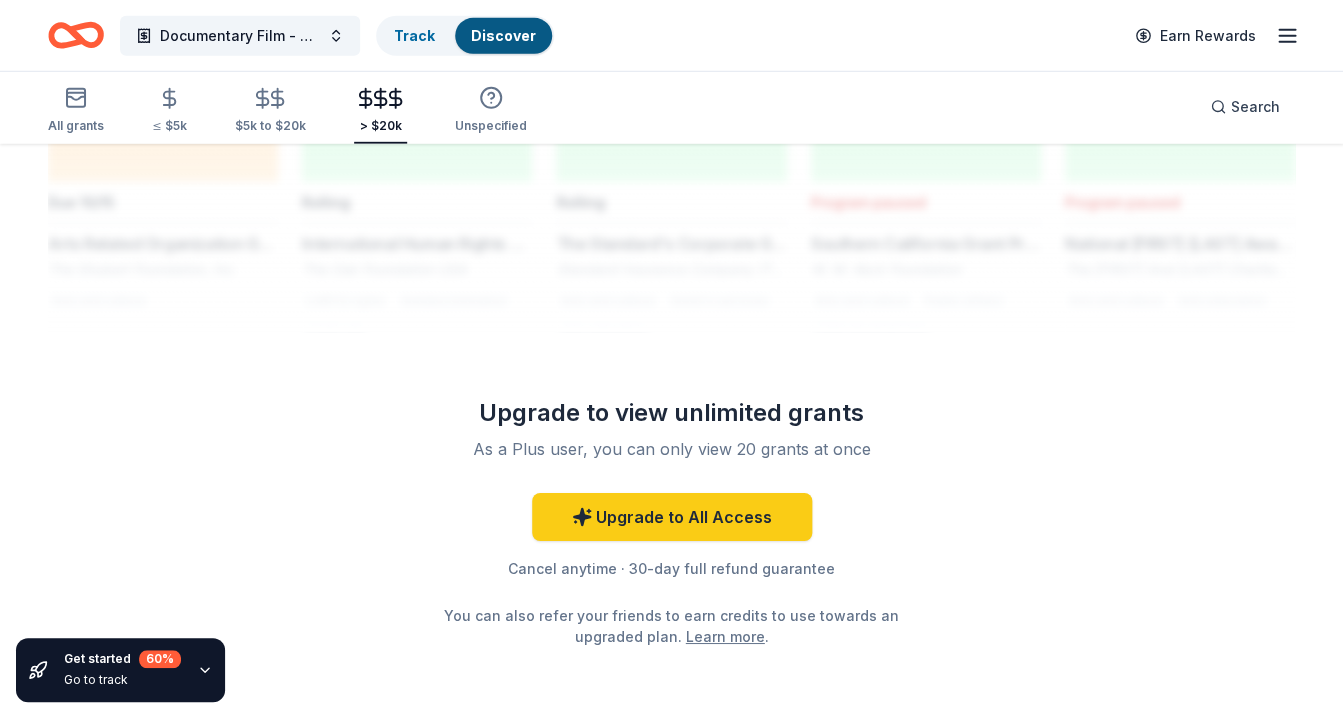 scroll, scrollTop: 1711, scrollLeft: 0, axis: vertical 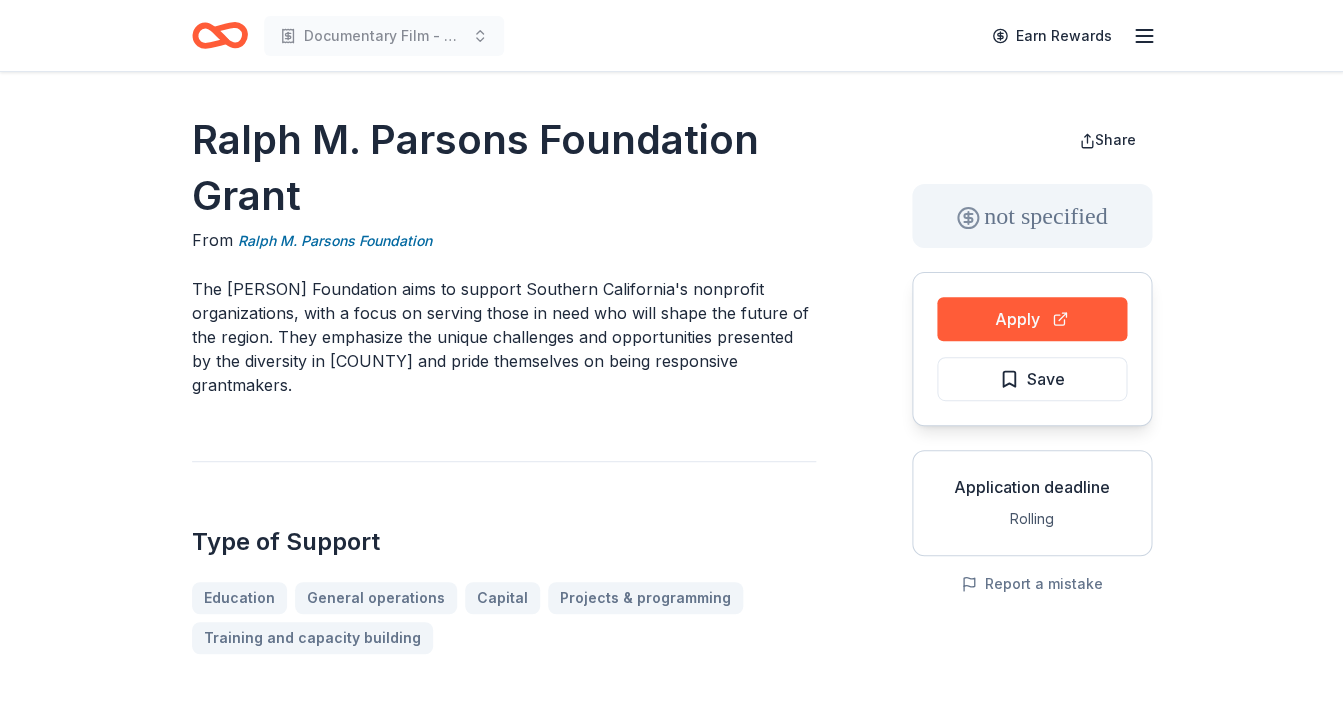 click on "[PERSON] Foundation Grant From [PERSON] Foundation The [PERSON] Foundation aims to support Southern California's nonprofit organizations, with a focus on serving those in need who will shape the future of the region. They emphasize the unique challenges and opportunities presented by the diversity in [COUNTY] and pride themselves on being responsive grantmakers. Type of Support Education General operations Capital Projects & programming Training and capacity building Overview Higher education Performing arts Health care access Human services Health care clinics Museums Cultural awareness Arts education Radio Visual arts Early childhood education Elementary and secondary education Education services College preparation Vocational education Health Emergency care Mental and behavioral disorders Basic and emergency aid Child welfare Homeless services Senior services Youth development Arts and culture Leadership development Civic participation Eligibility Organization's Location" at bounding box center [504, 1402] 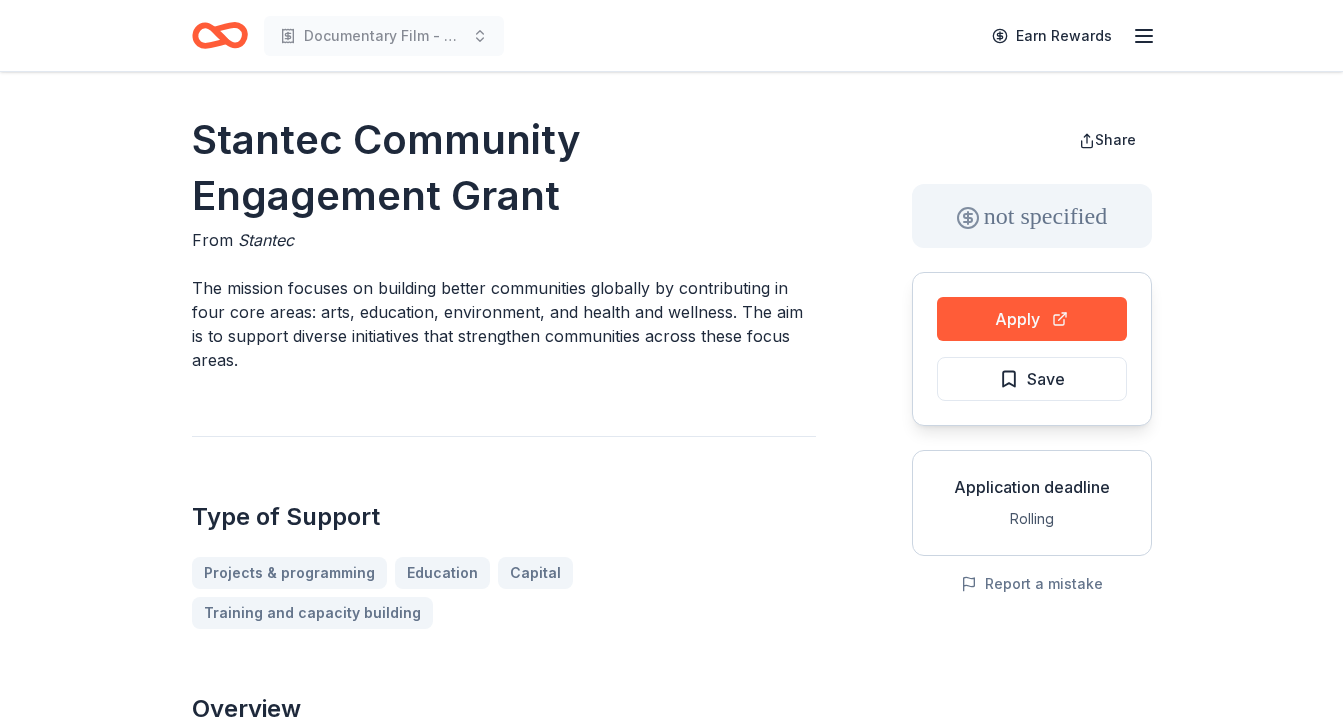 scroll, scrollTop: 0, scrollLeft: 0, axis: both 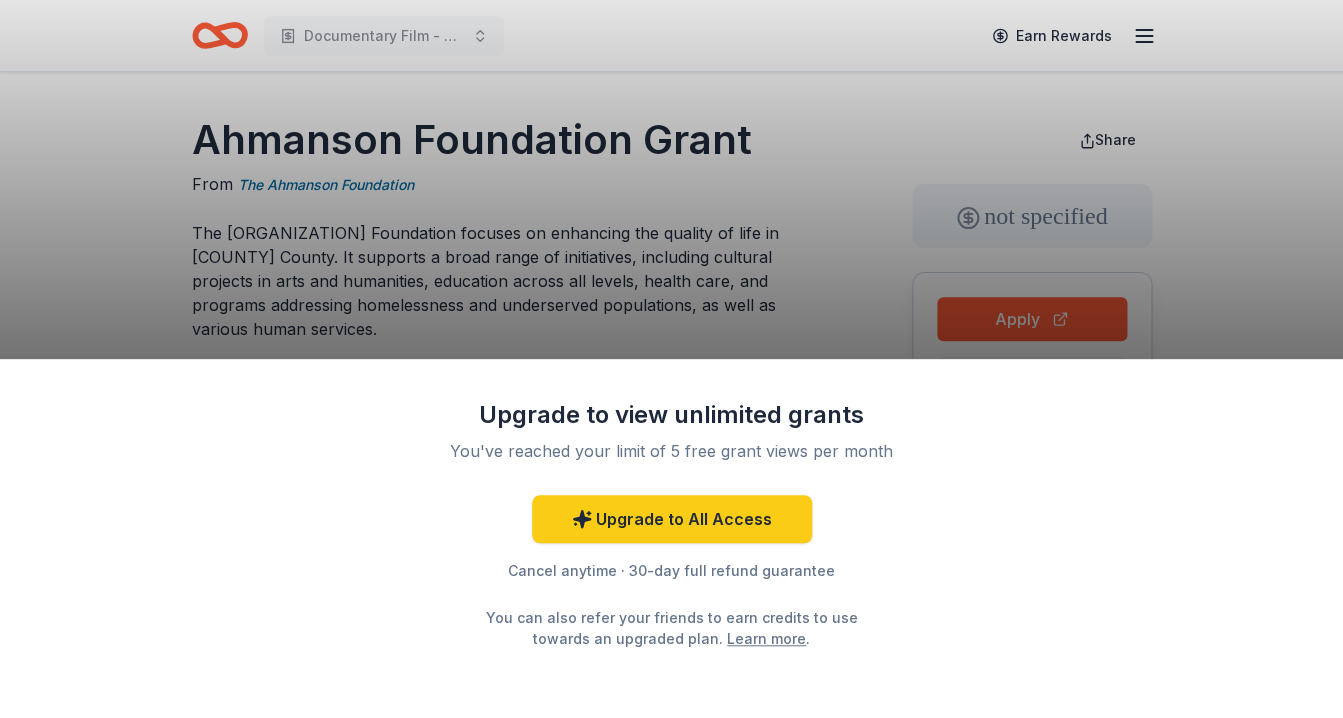 click on "Upgrade to view unlimited grants You've reached your limit of 5 free grant views per month Upgrade to All Access Cancel anytime · 30-day full refund guarantee You can also refer your friends to earn credits to use towards an upgraded plan.   Learn more ." at bounding box center (671, 359) 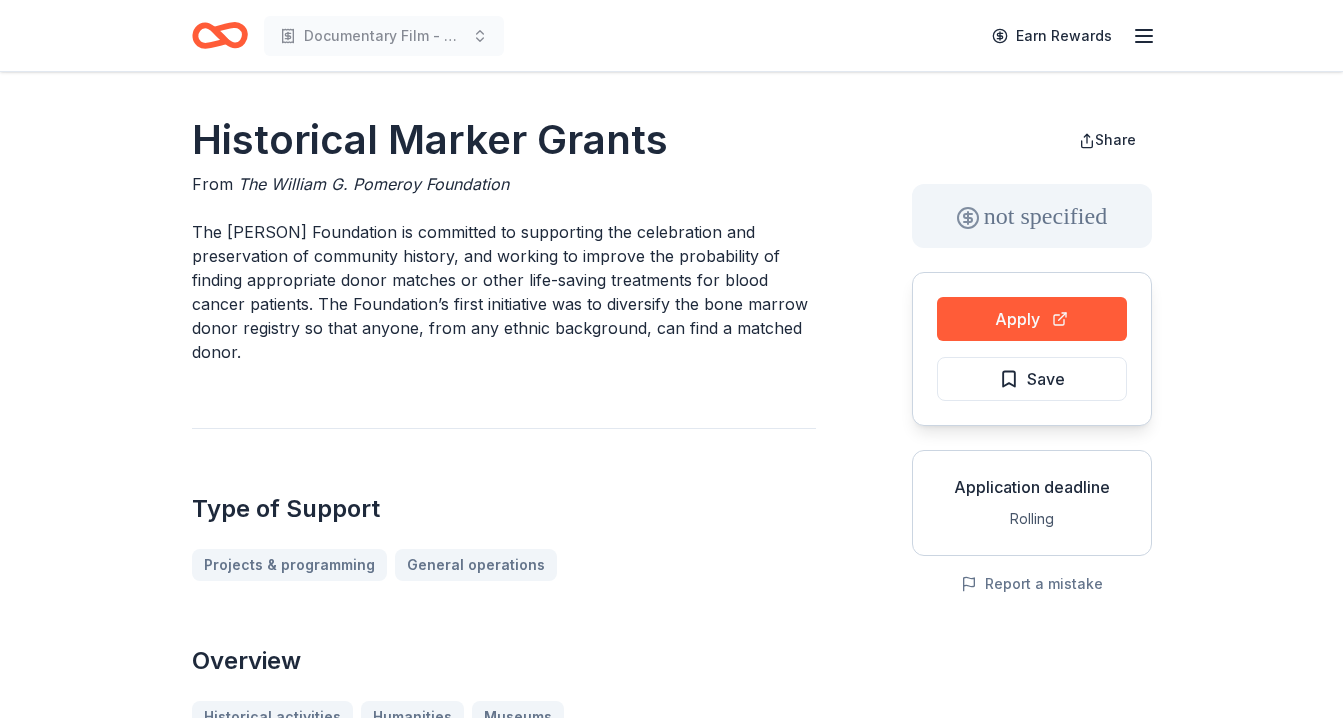 scroll, scrollTop: 0, scrollLeft: 0, axis: both 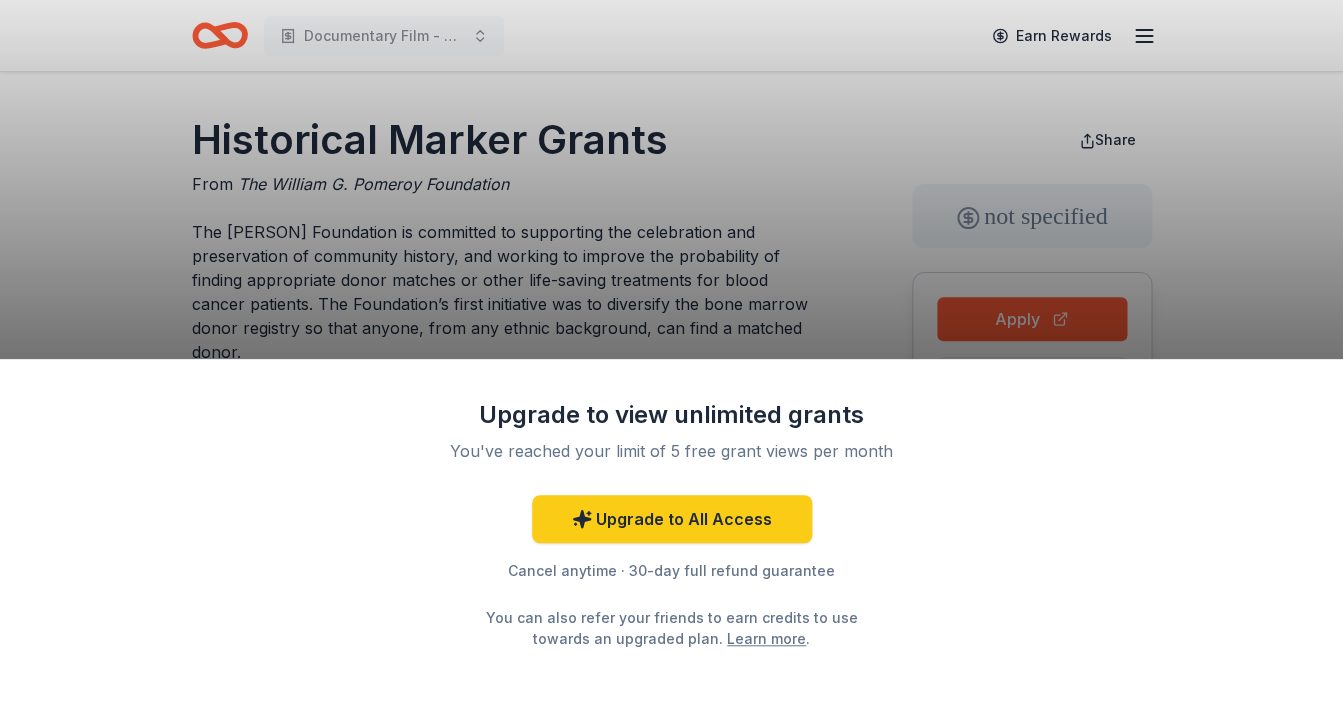 click on "Upgrade to view unlimited grants You've reached your limit of 5 free grant views per month Upgrade to All Access Cancel anytime · 30-day full refund guarantee You can also refer your friends to earn credits to use towards an upgraded plan.   Learn more ." at bounding box center (671, 359) 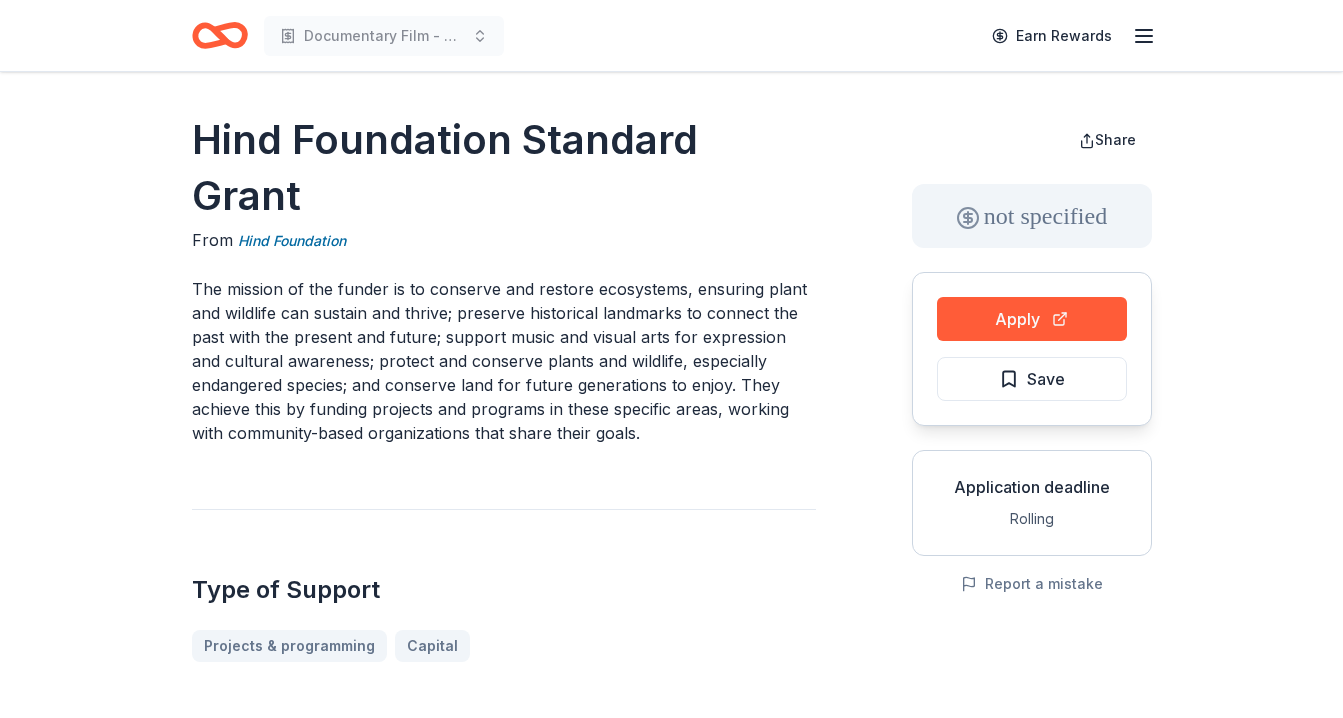 scroll, scrollTop: 0, scrollLeft: 0, axis: both 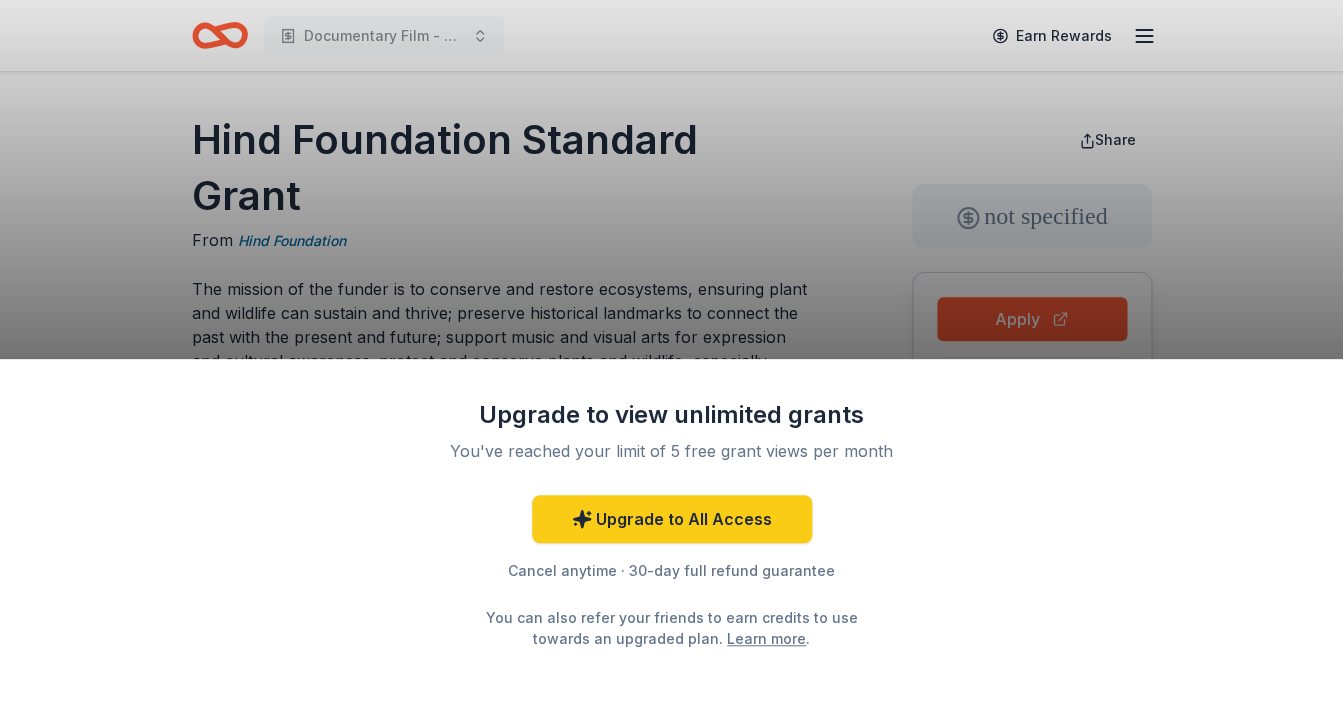 click on "Upgrade to view unlimited grants You've reached your limit of 5 free grant views per month Upgrade to All Access Cancel anytime · 30-day full refund guarantee You can also refer your friends to earn credits to use towards an upgraded plan.   Learn more ." at bounding box center (671, 359) 